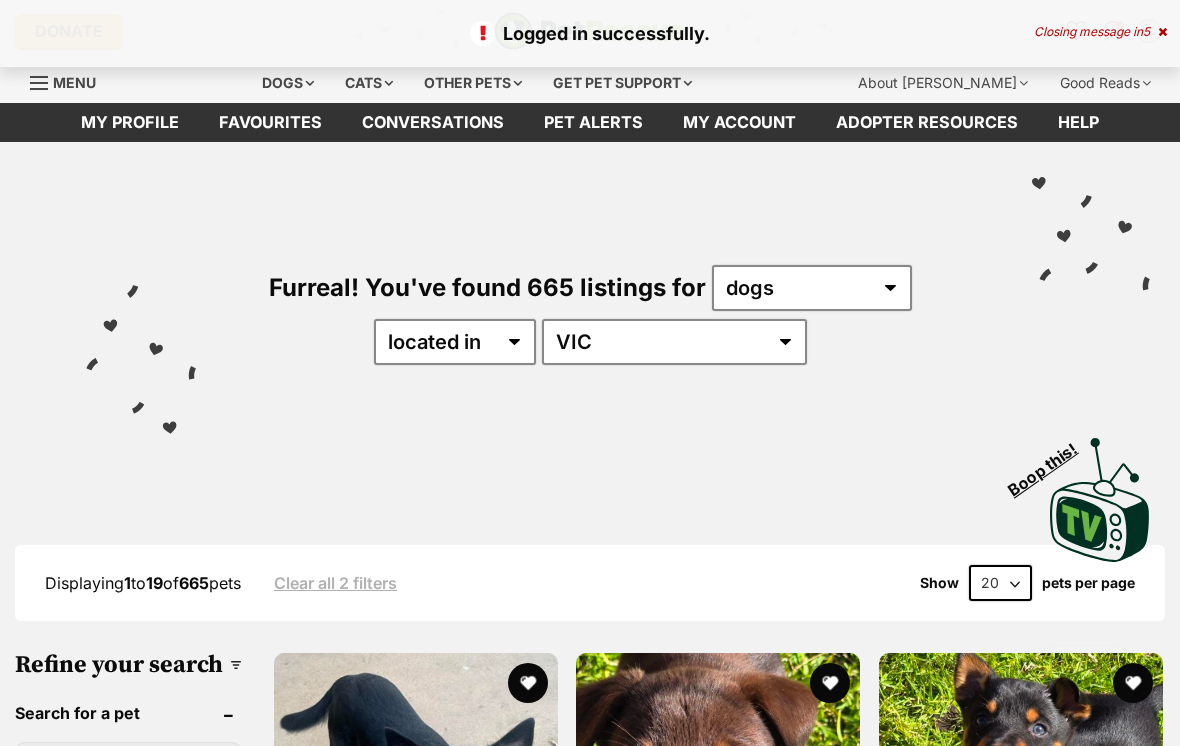 scroll, scrollTop: 0, scrollLeft: 0, axis: both 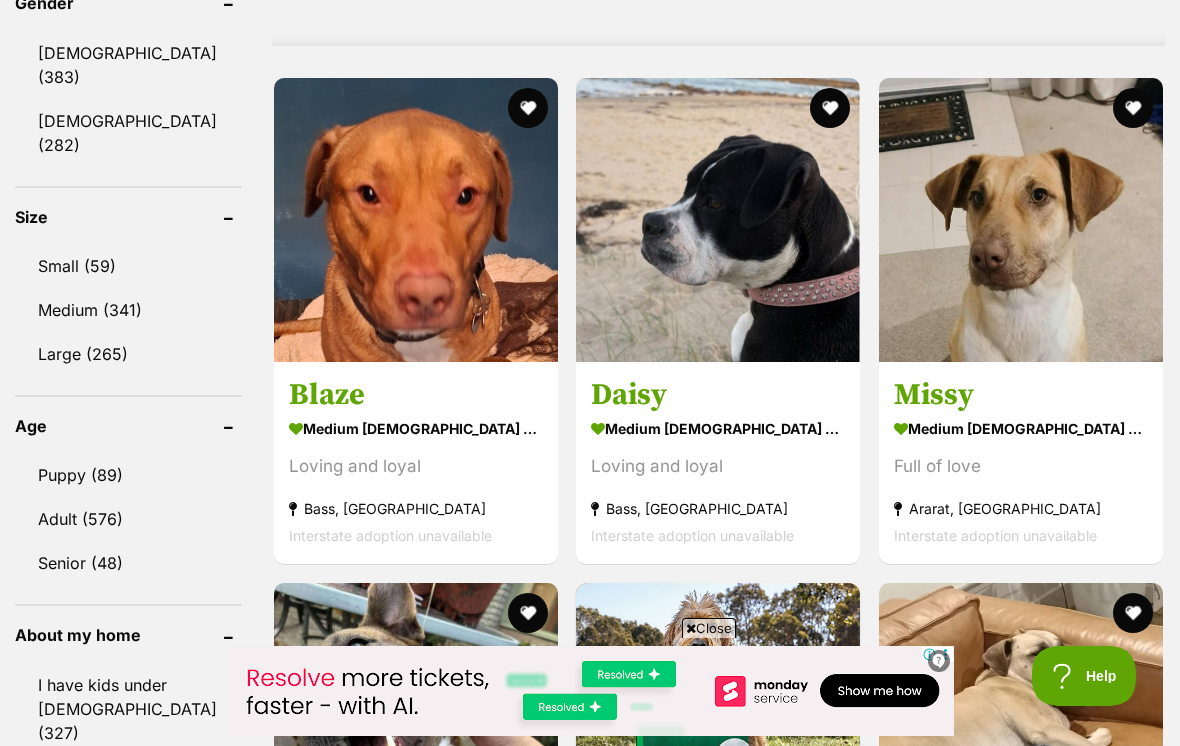 click on "Adult (576)" at bounding box center [128, 519] 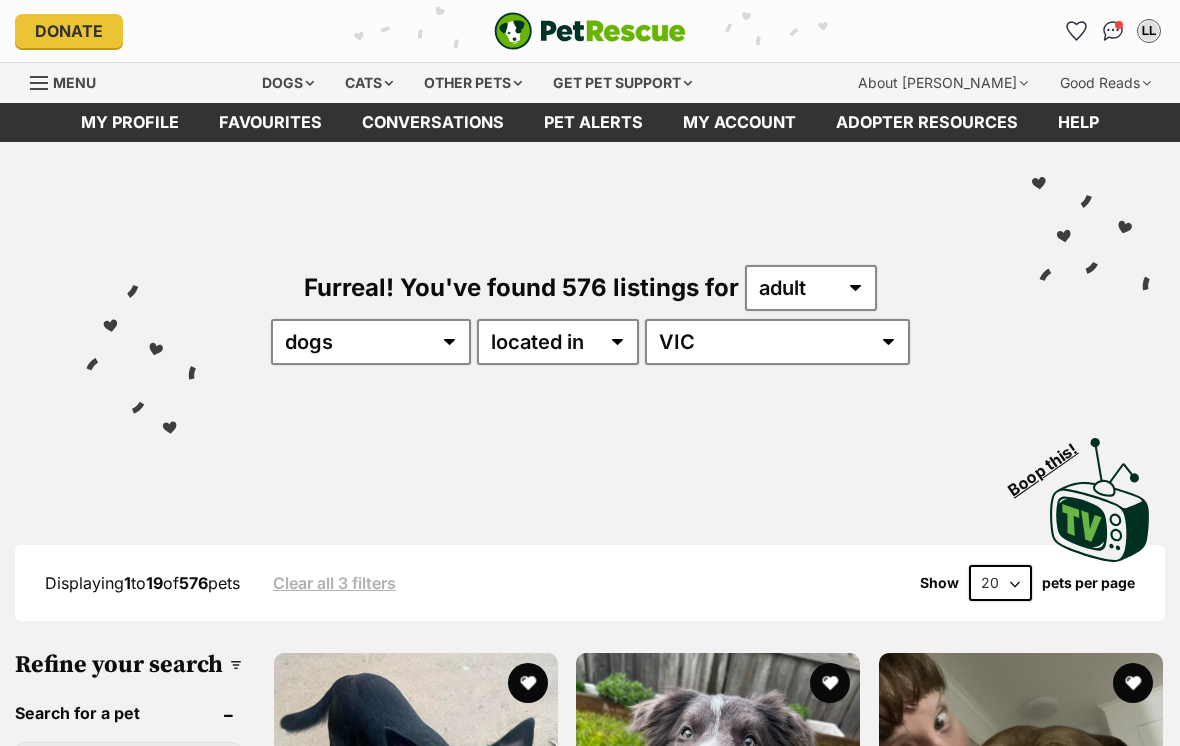 scroll, scrollTop: 0, scrollLeft: 0, axis: both 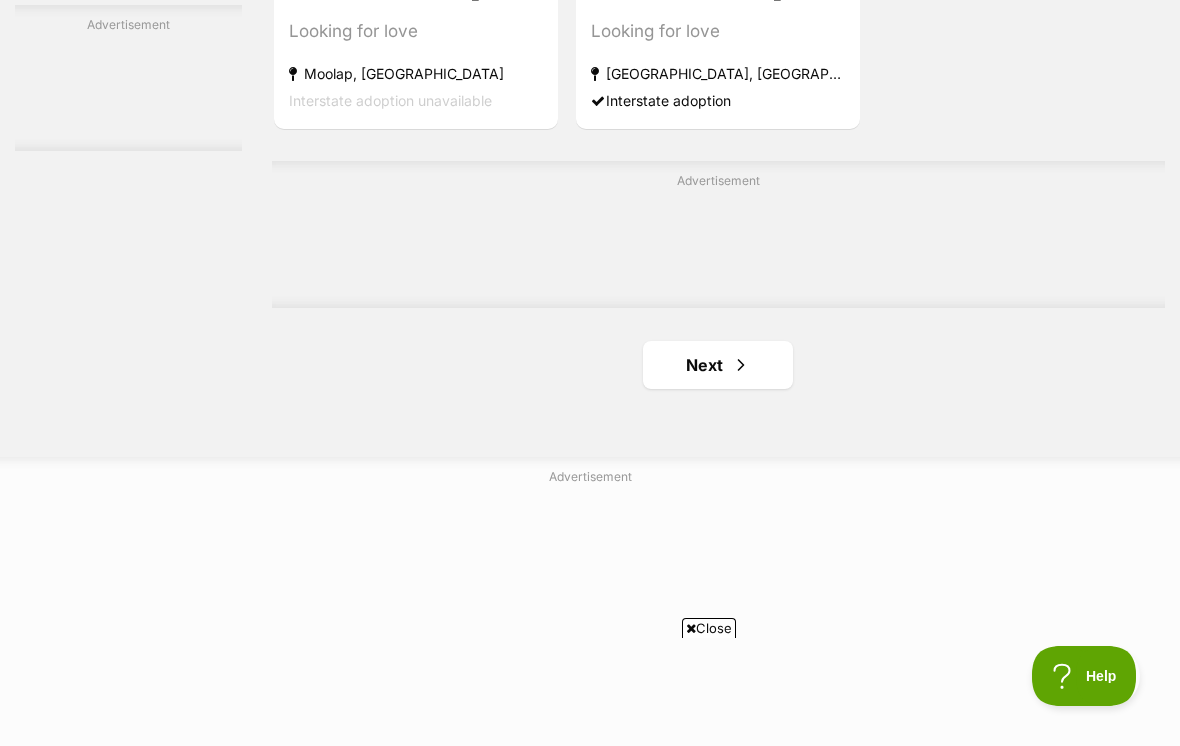 click at bounding box center (741, 365) 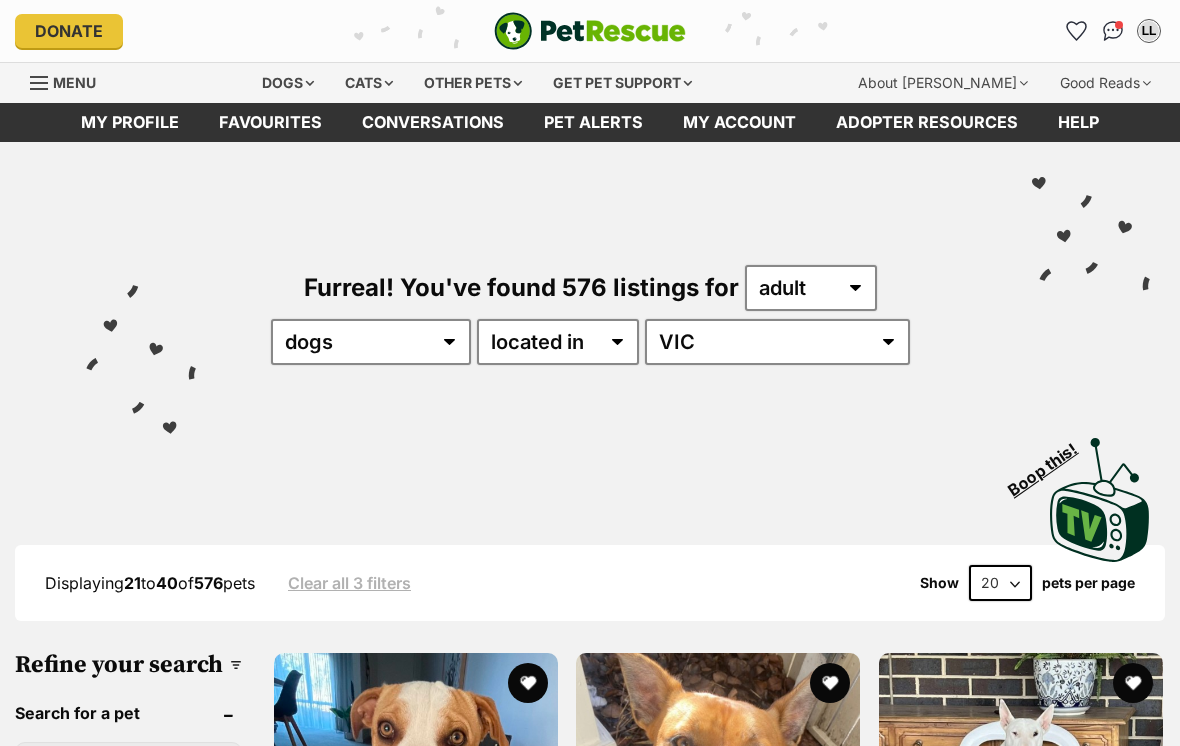 scroll, scrollTop: 0, scrollLeft: 0, axis: both 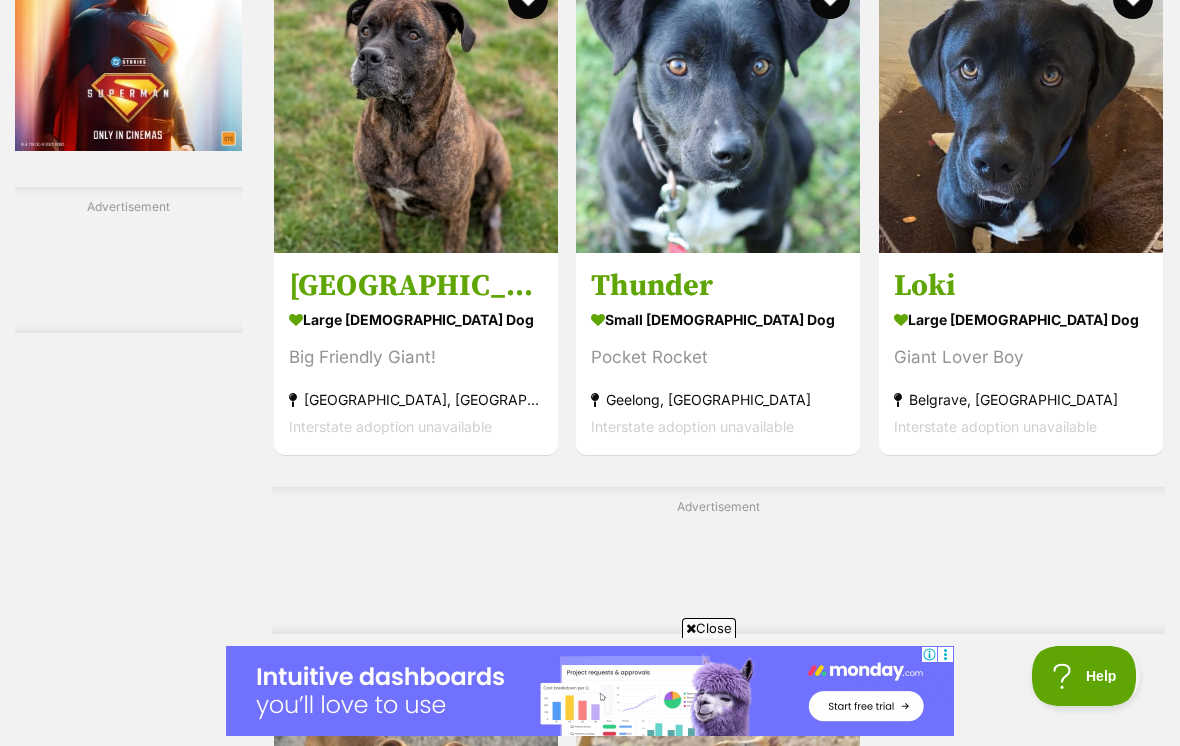 click at bounding box center [1021, 111] 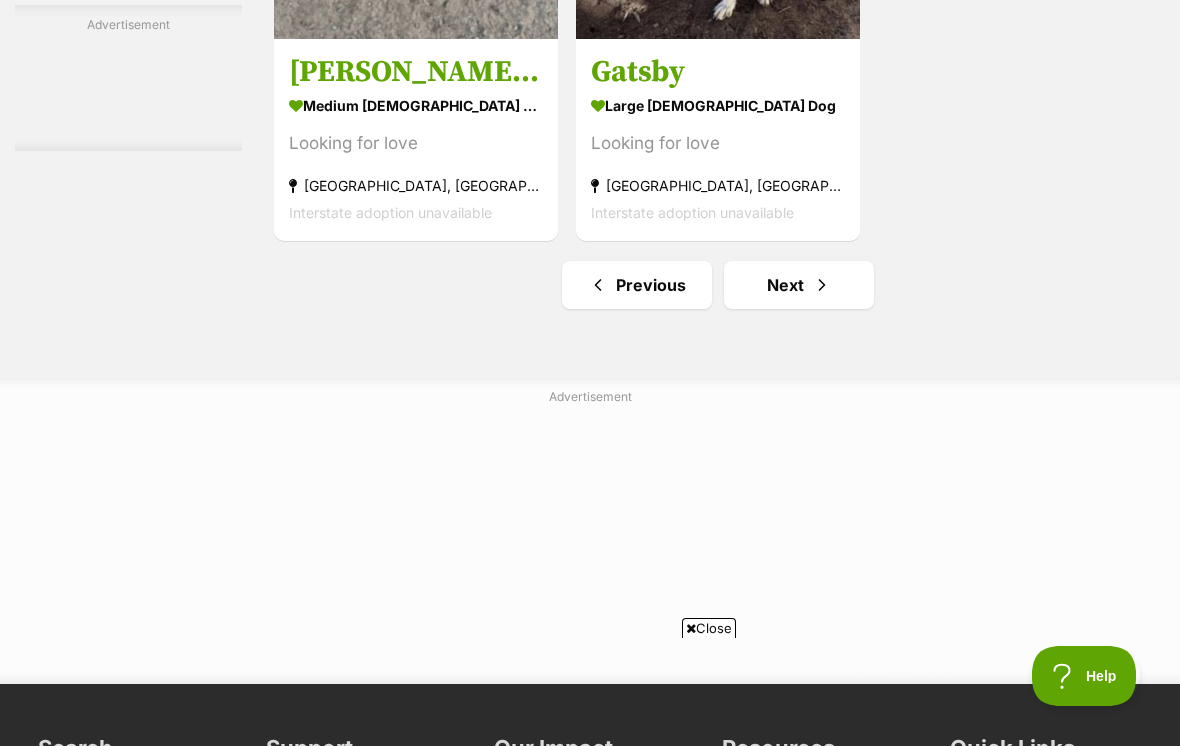 scroll, scrollTop: 0, scrollLeft: 0, axis: both 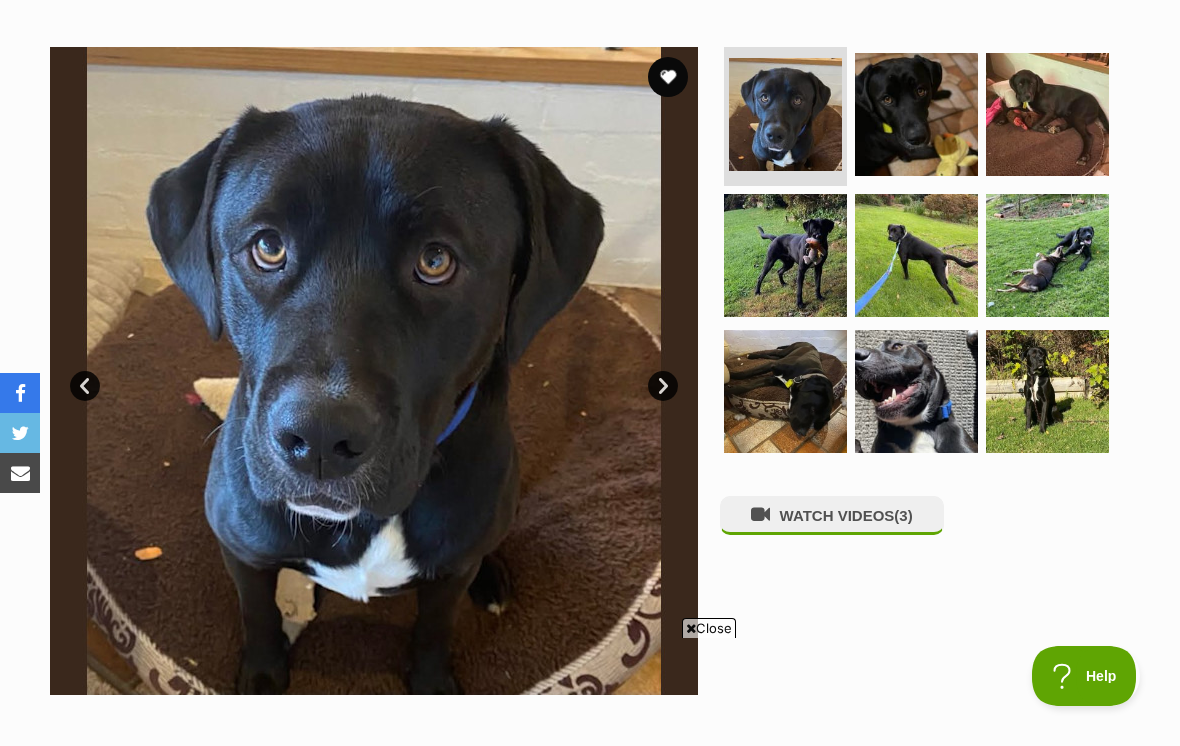 click at bounding box center (785, 255) 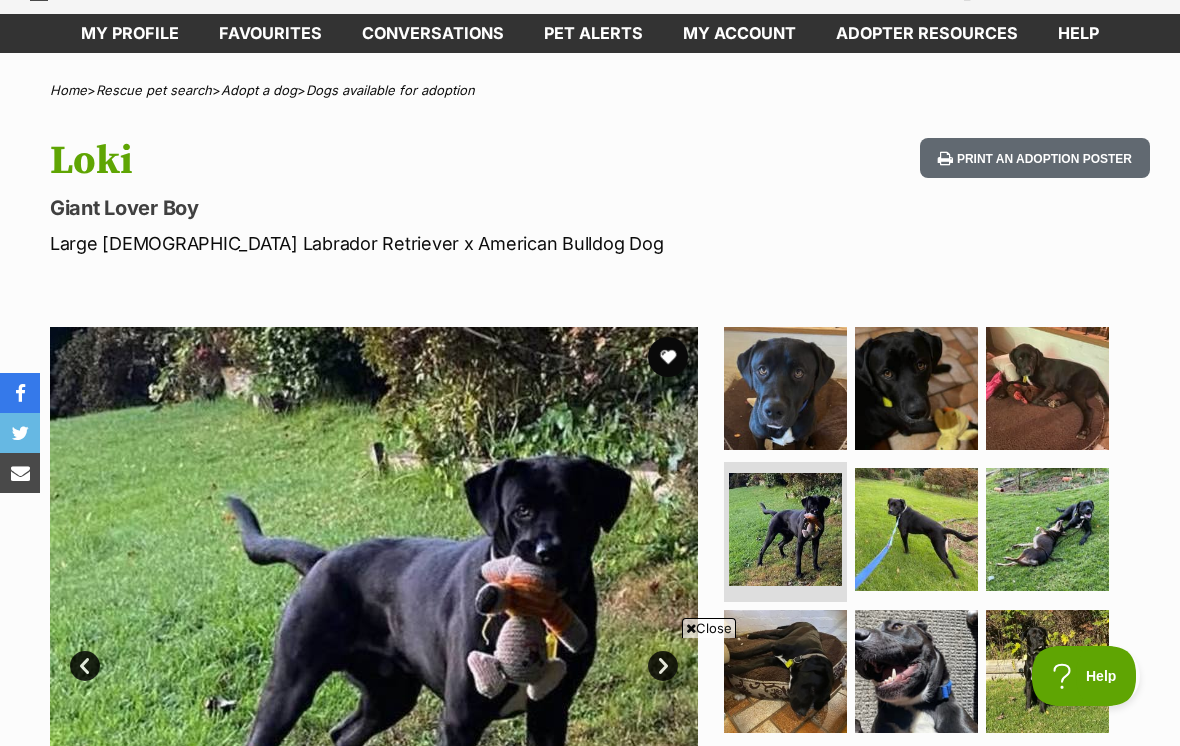 scroll, scrollTop: 0, scrollLeft: 0, axis: both 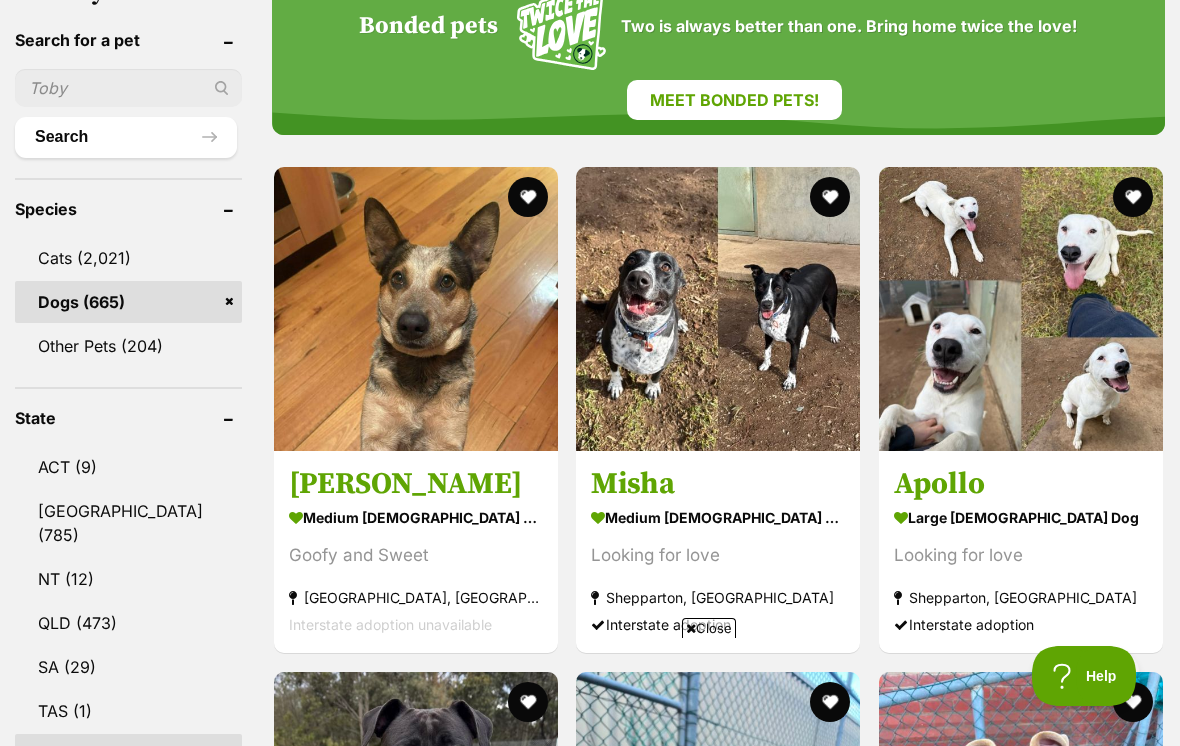 click at bounding box center [416, 309] 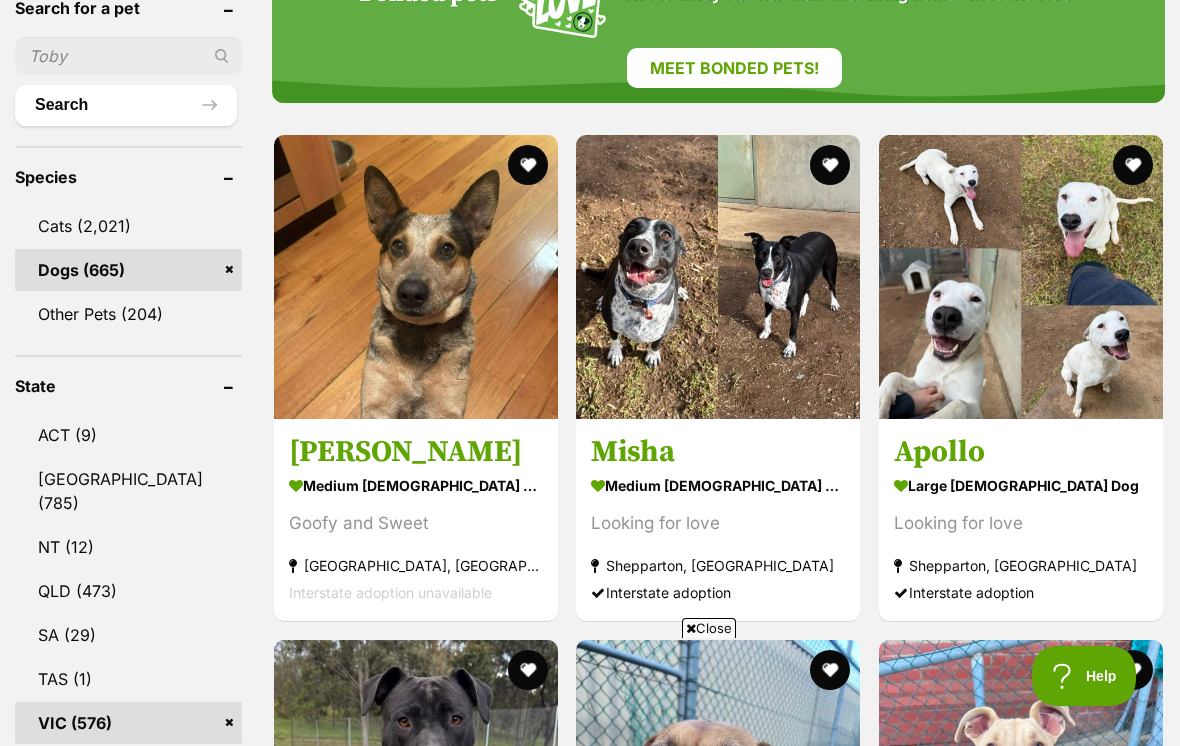scroll, scrollTop: 0, scrollLeft: 0, axis: both 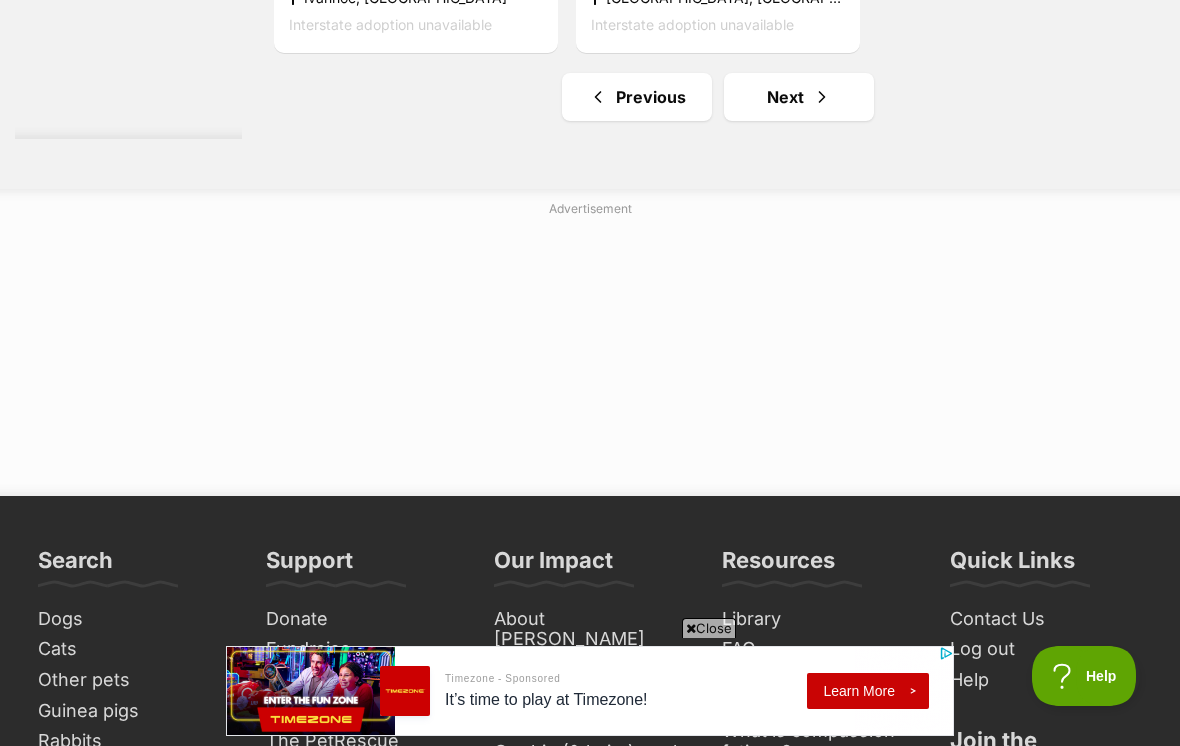 click on "Next" at bounding box center (799, 97) 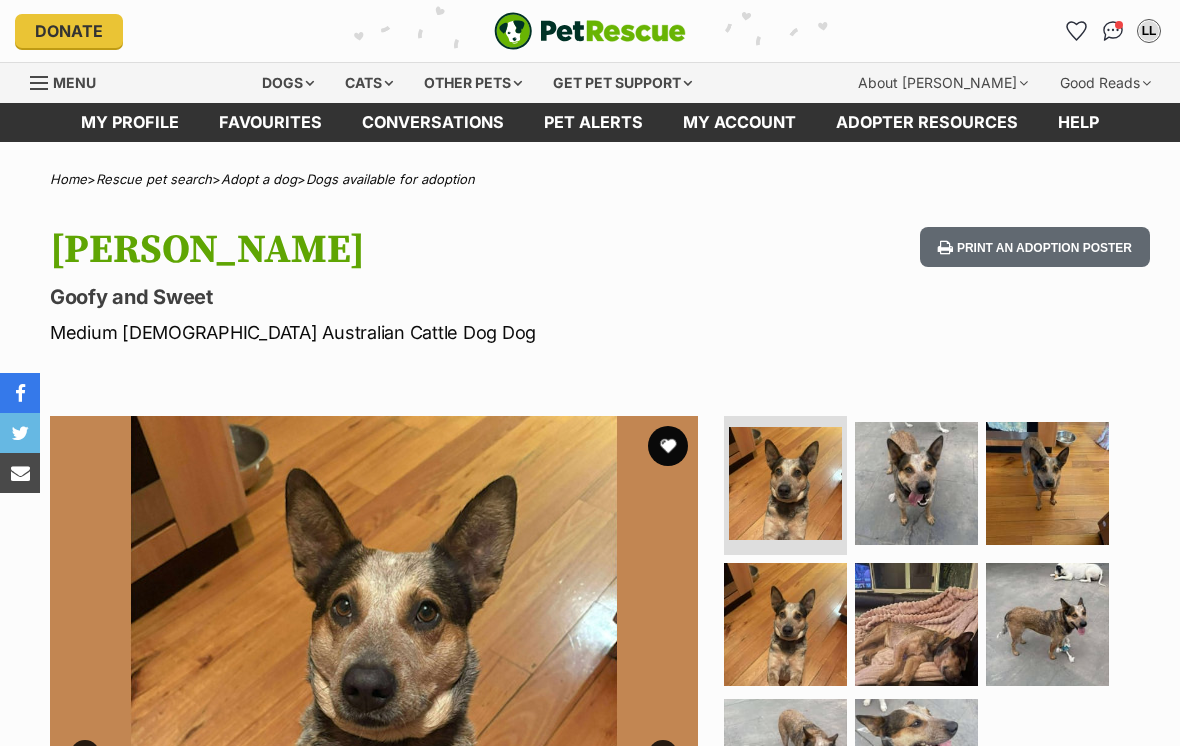 scroll, scrollTop: 0, scrollLeft: 0, axis: both 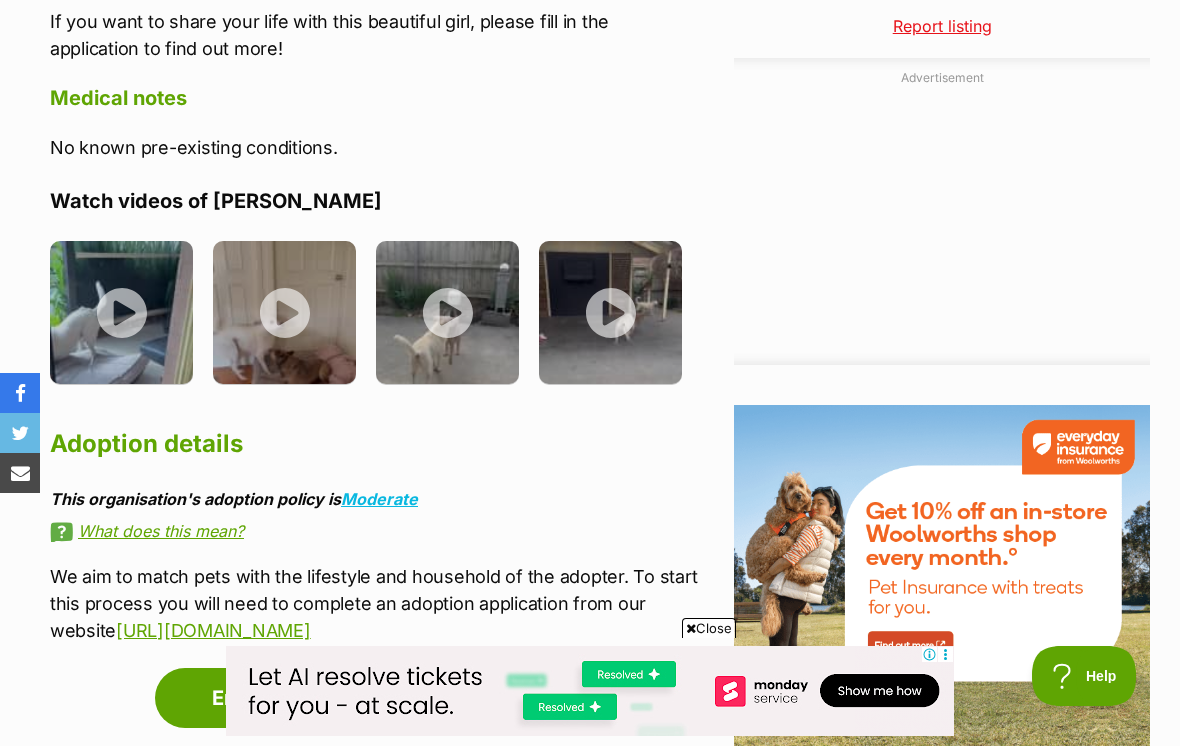 click at bounding box center [121, 312] 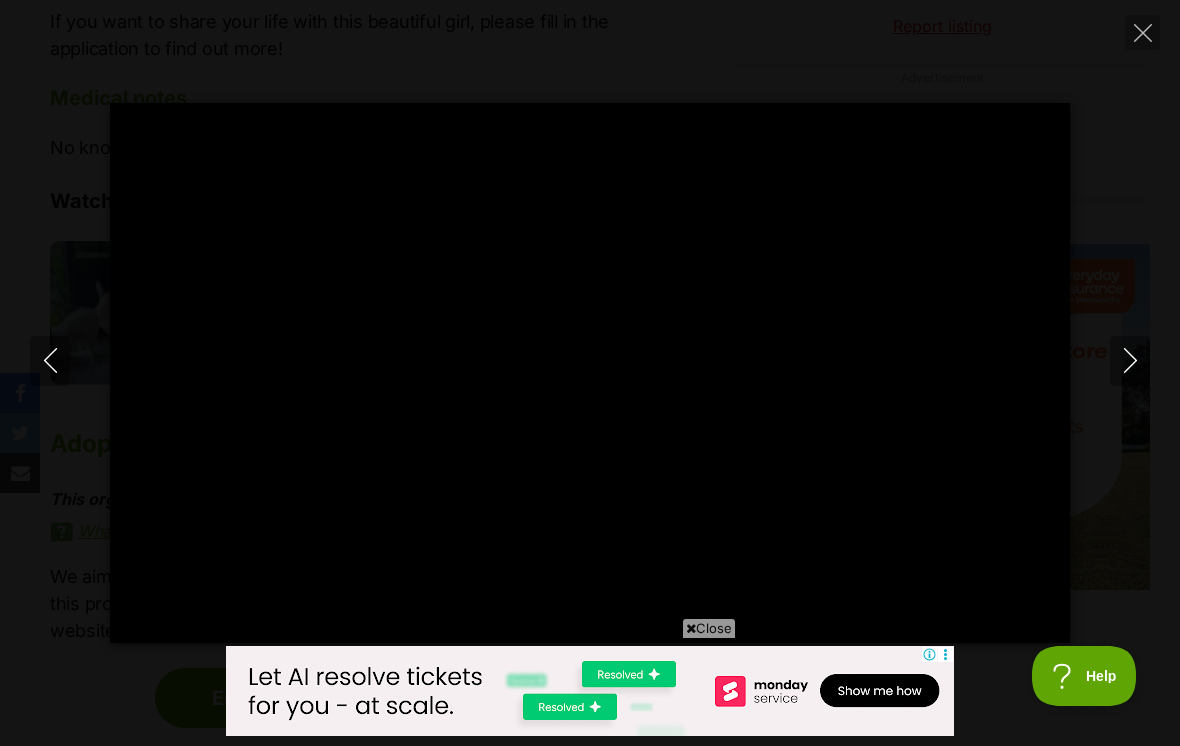 scroll, scrollTop: 0, scrollLeft: 0, axis: both 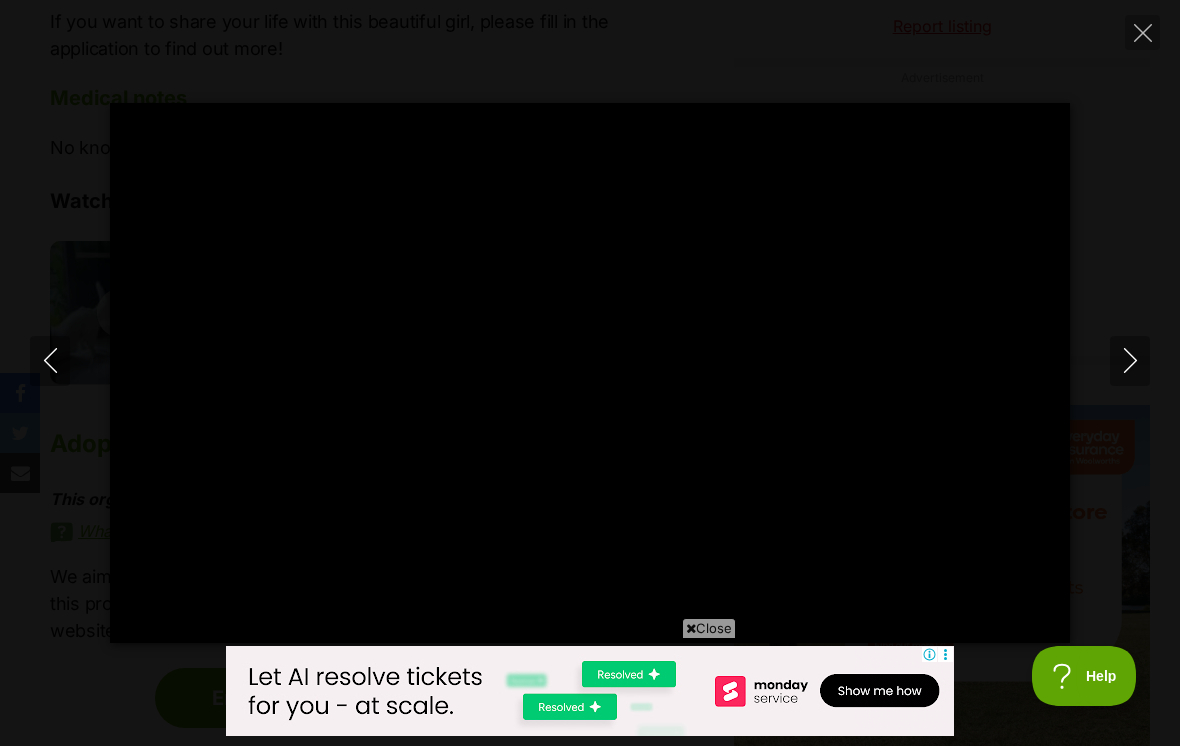 click 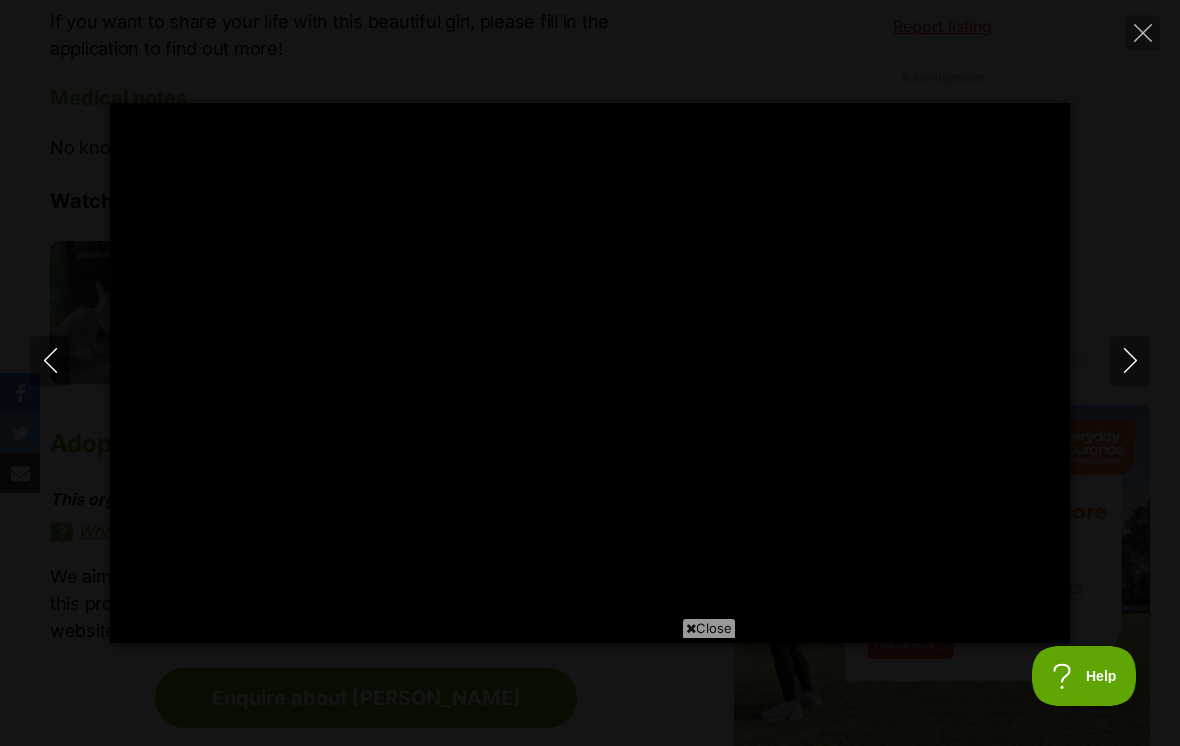 scroll, scrollTop: 0, scrollLeft: 0, axis: both 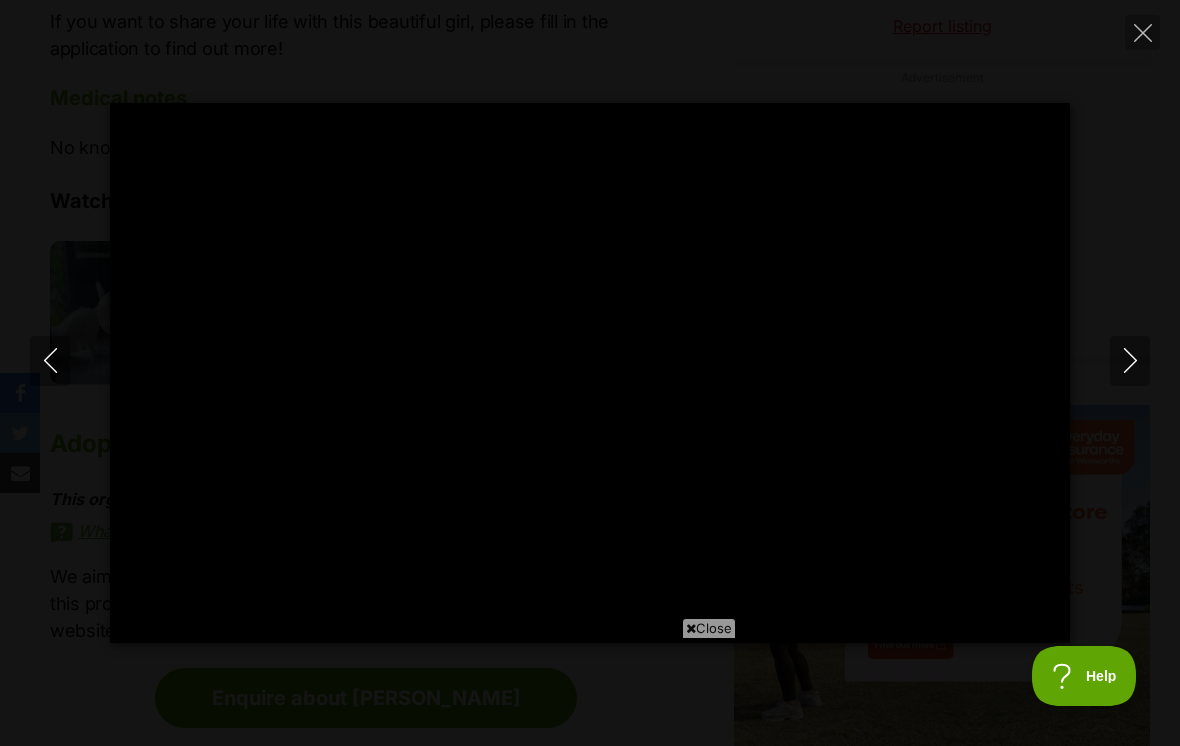 type on "9.56" 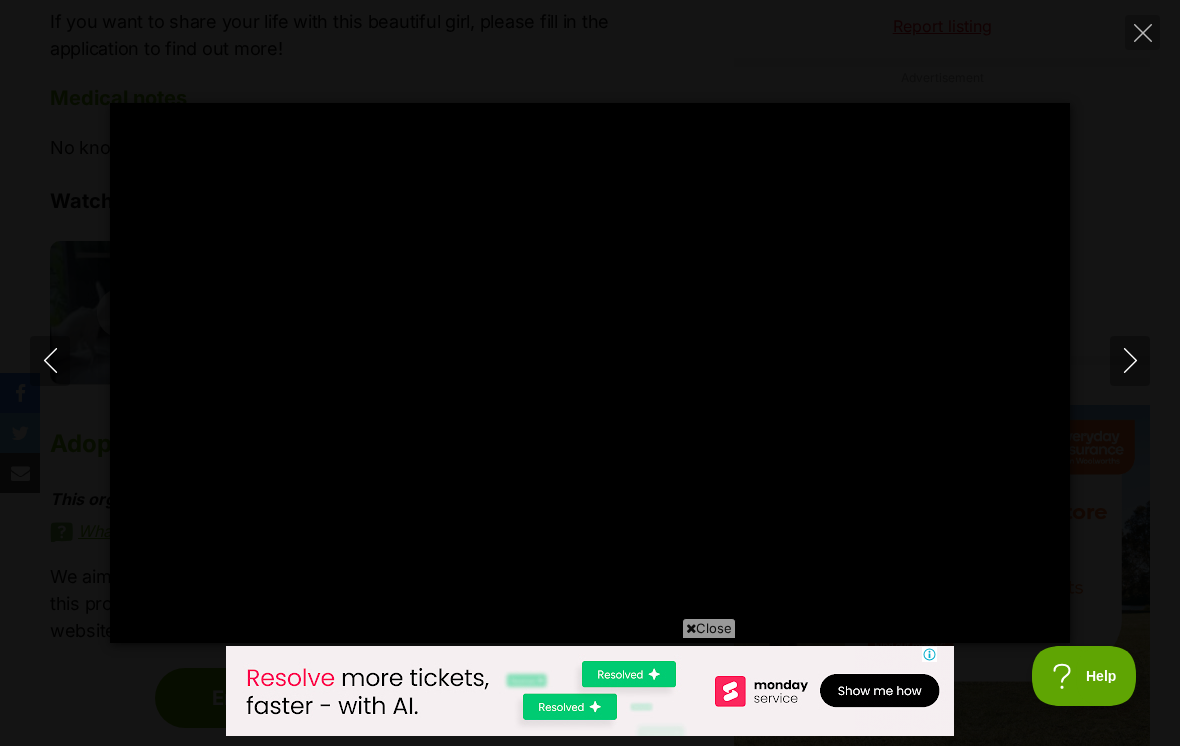 scroll, scrollTop: 0, scrollLeft: 0, axis: both 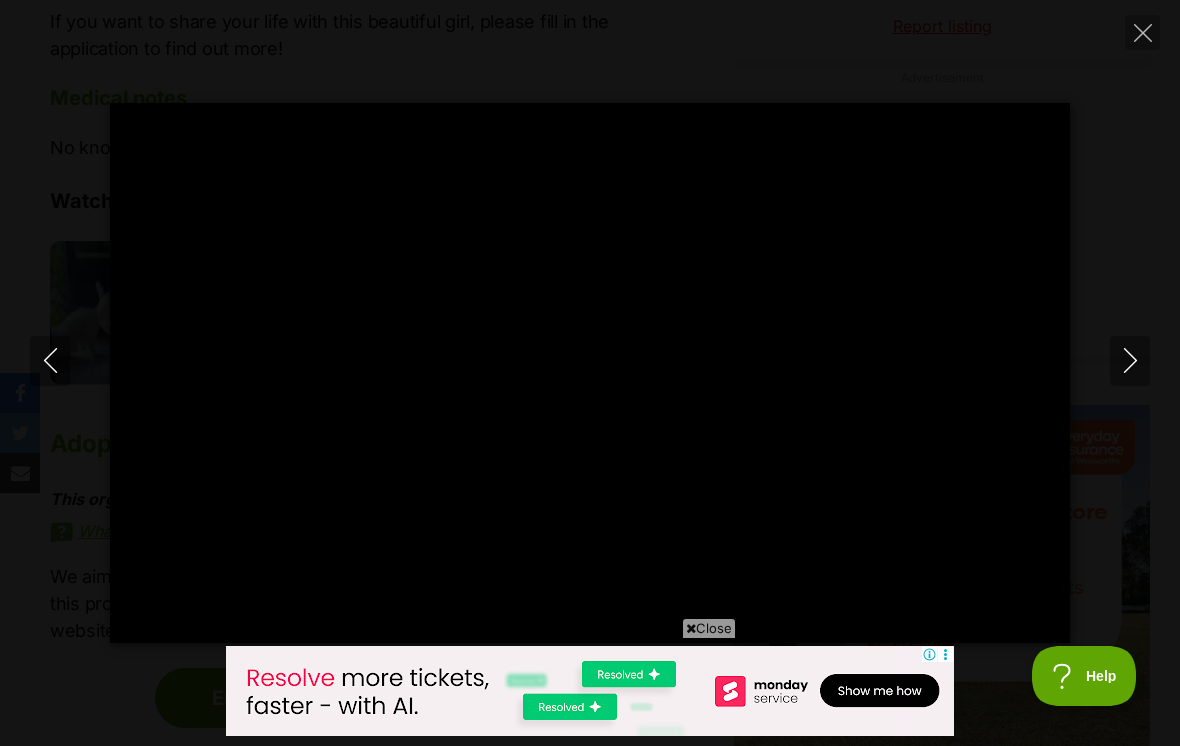 click 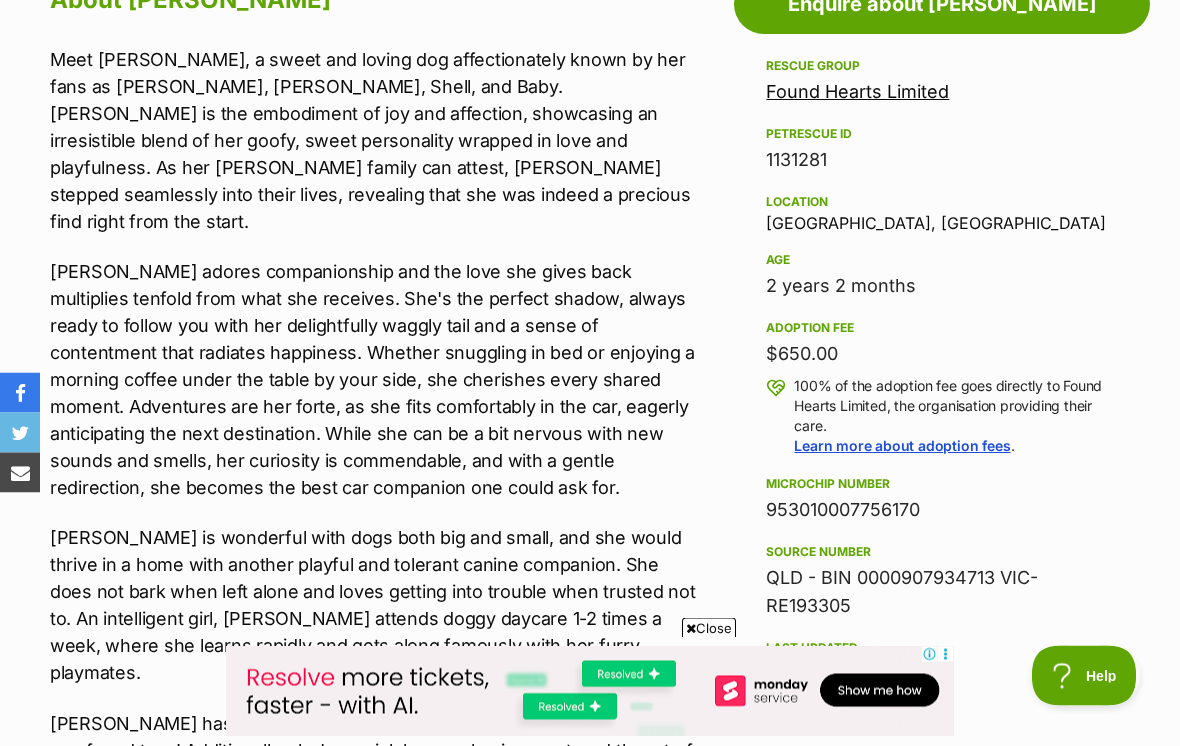 scroll, scrollTop: 1139, scrollLeft: 0, axis: vertical 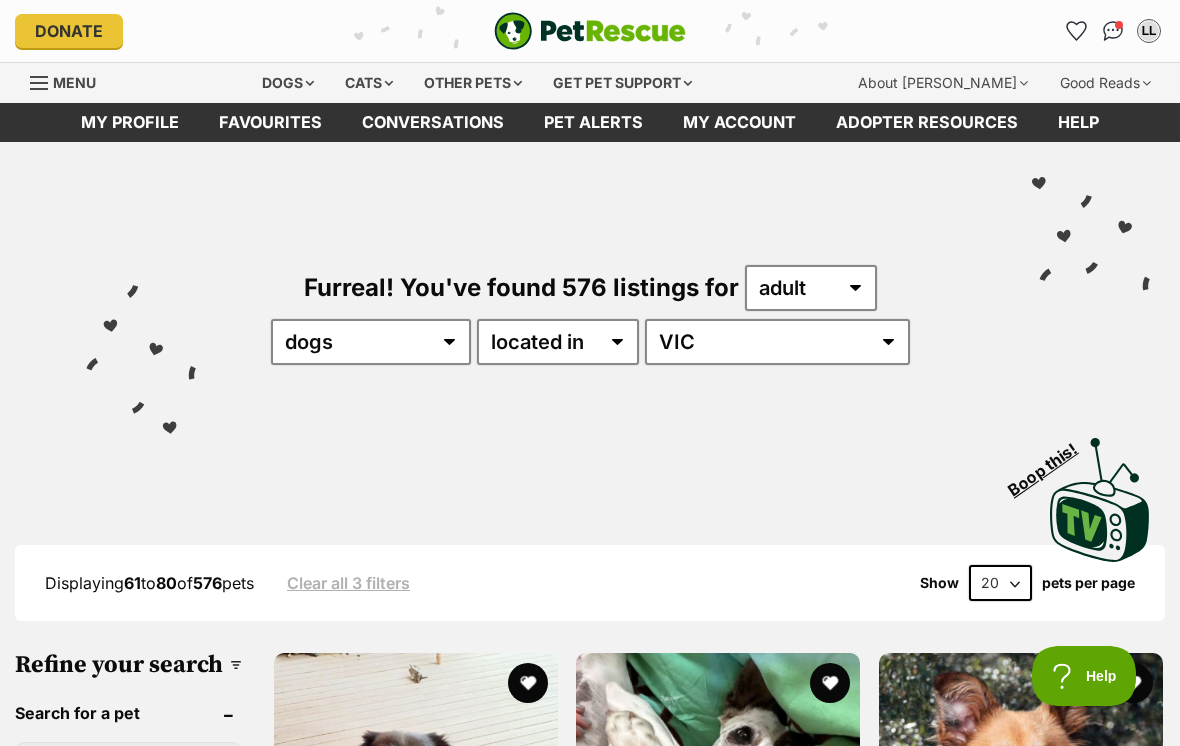 click on "Furreal! You've found 576 listings for
any age
puppy
adult
senior
any type of pet
cats
dogs
other pets
available in
located in
Australia
ACT
NSW
NT
QLD
SA
TAS
VIC
WA" at bounding box center [590, 281] 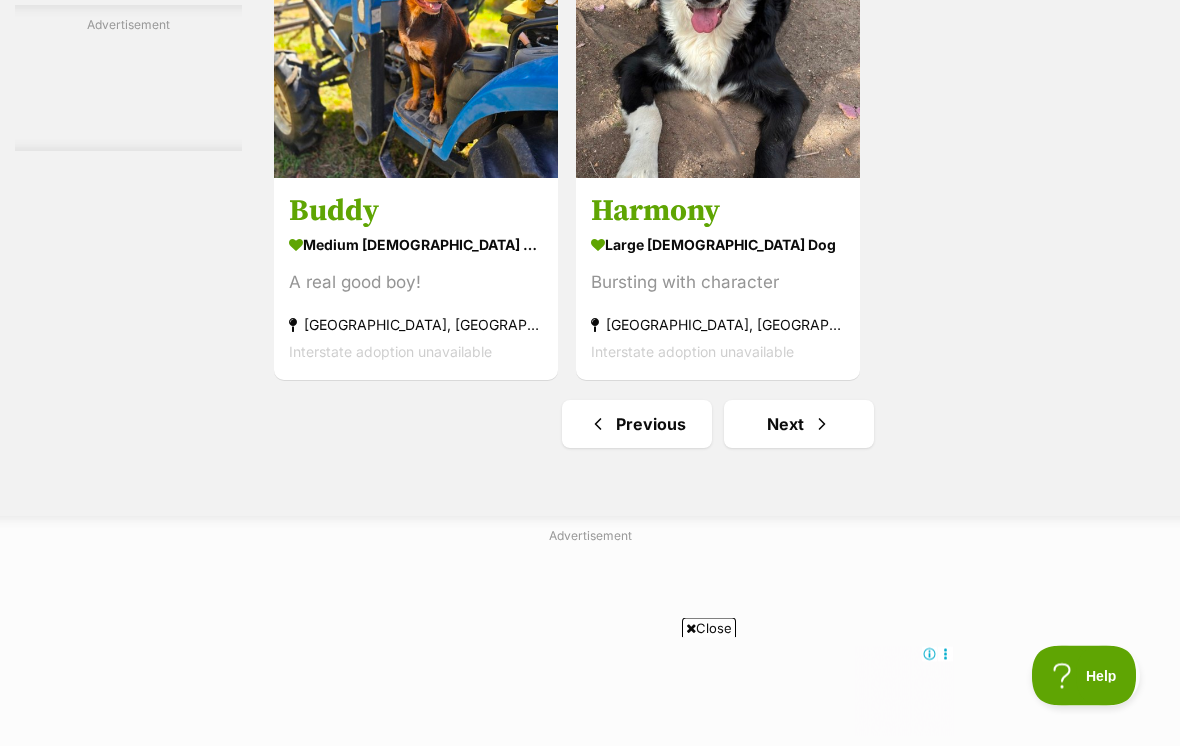 scroll, scrollTop: 4359, scrollLeft: 0, axis: vertical 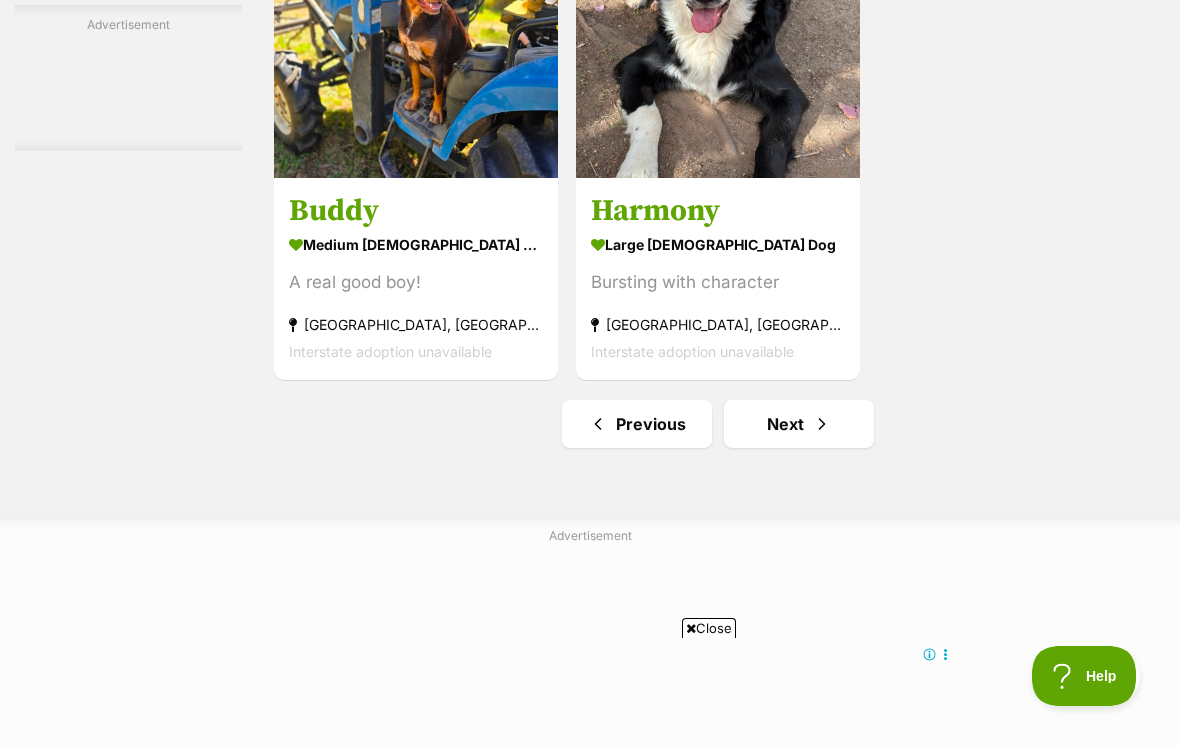 click at bounding box center (416, 36) 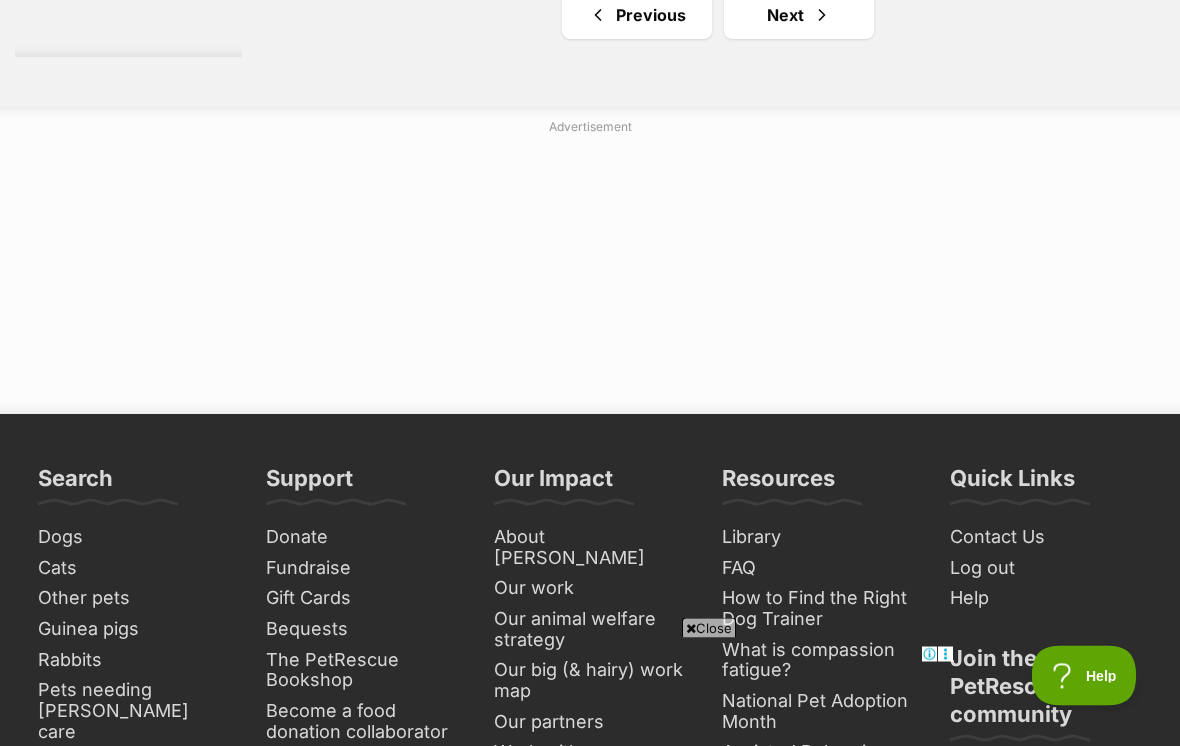 scroll, scrollTop: 4768, scrollLeft: 0, axis: vertical 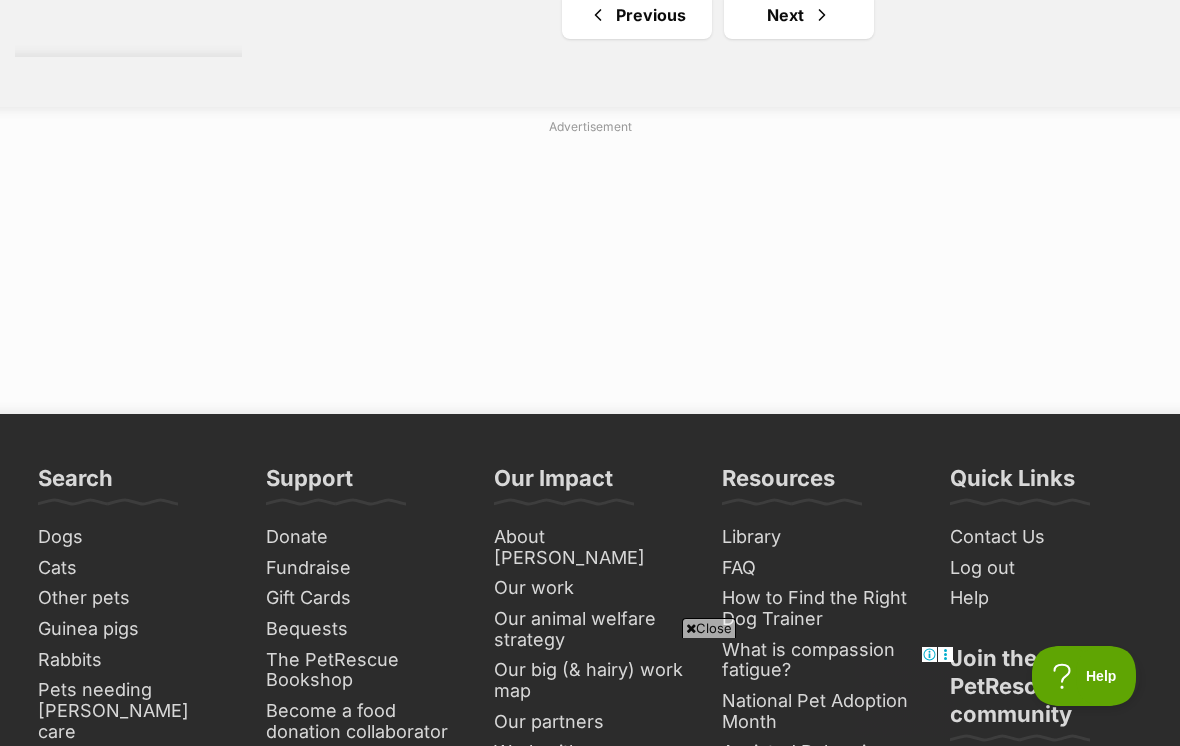click on "Next" at bounding box center [799, 15] 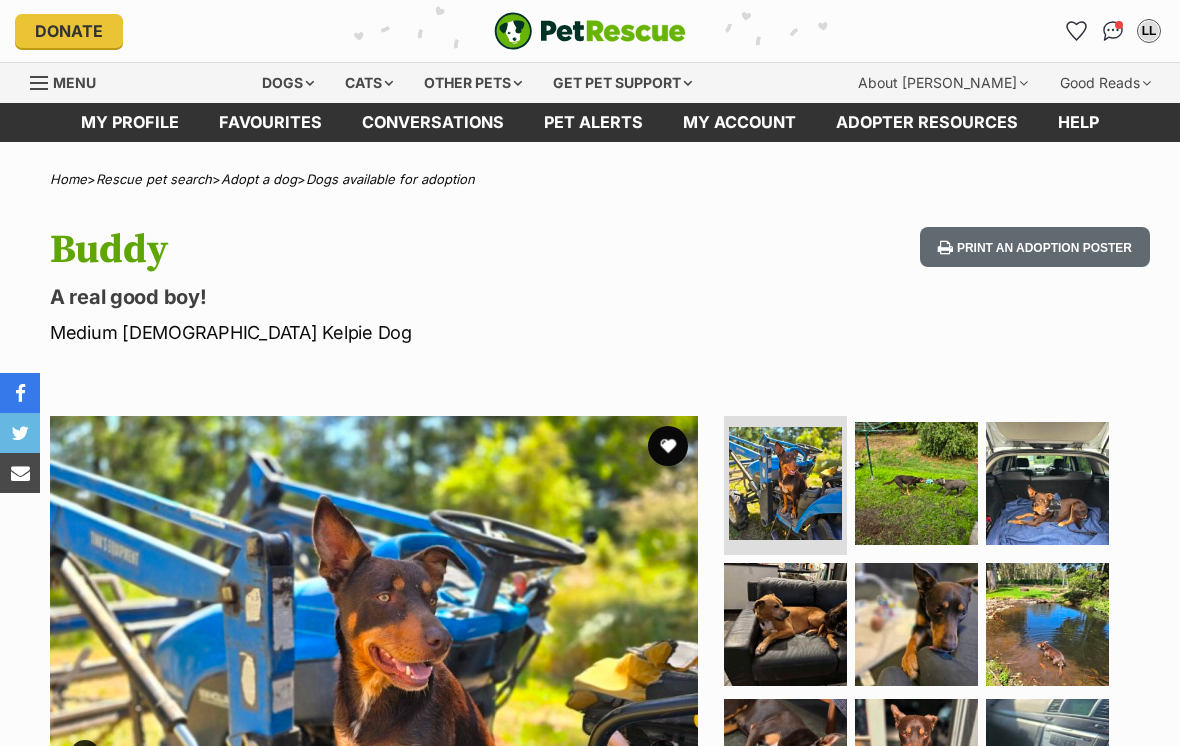 scroll, scrollTop: 0, scrollLeft: 0, axis: both 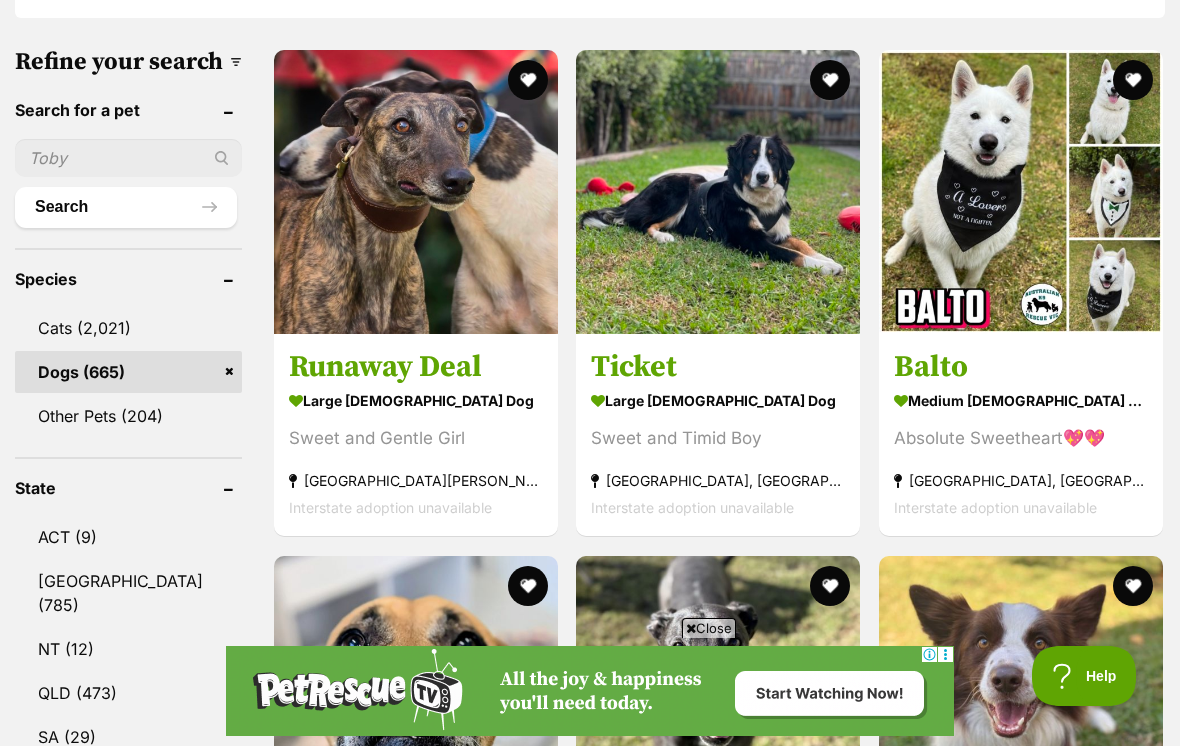 click at bounding box center [718, 192] 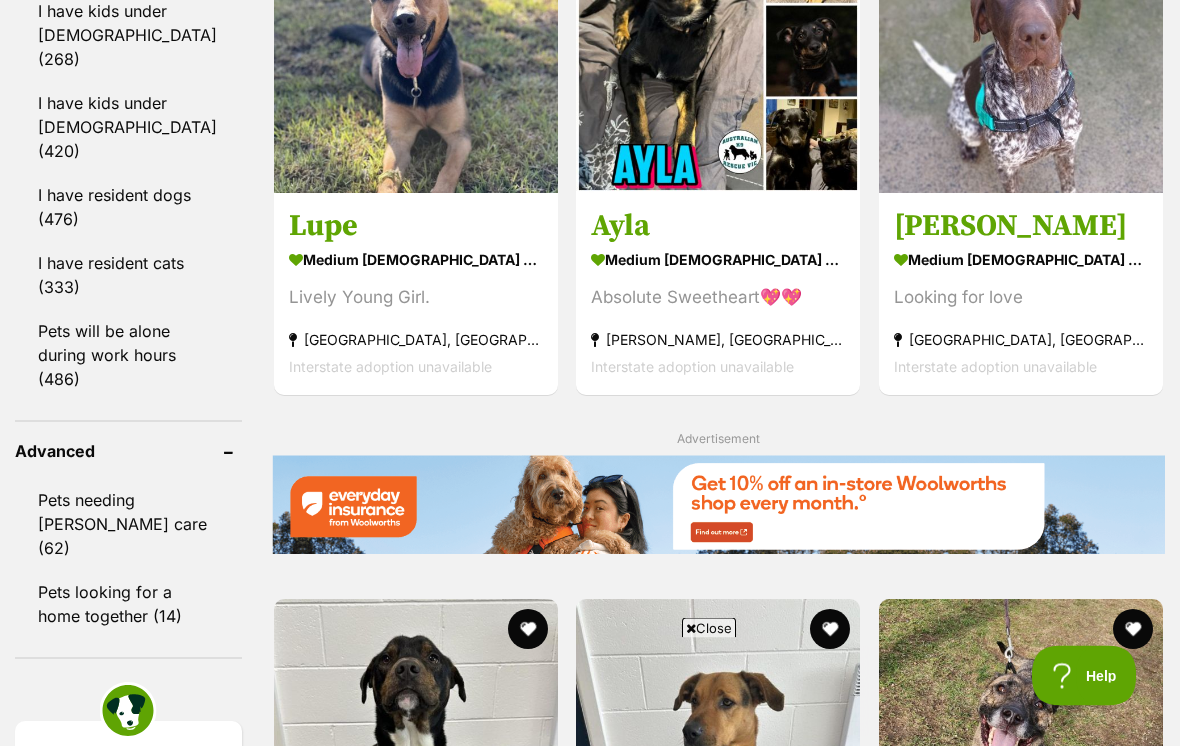 scroll, scrollTop: 0, scrollLeft: 0, axis: both 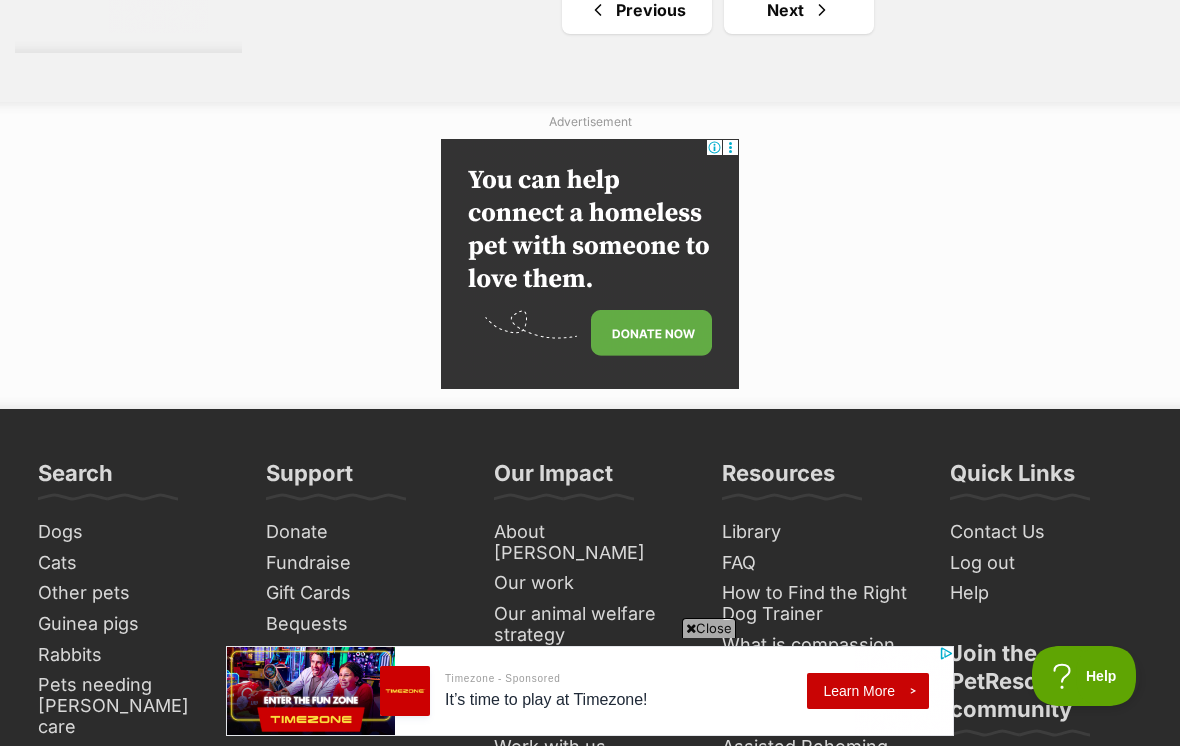 click on "Next" at bounding box center (799, 10) 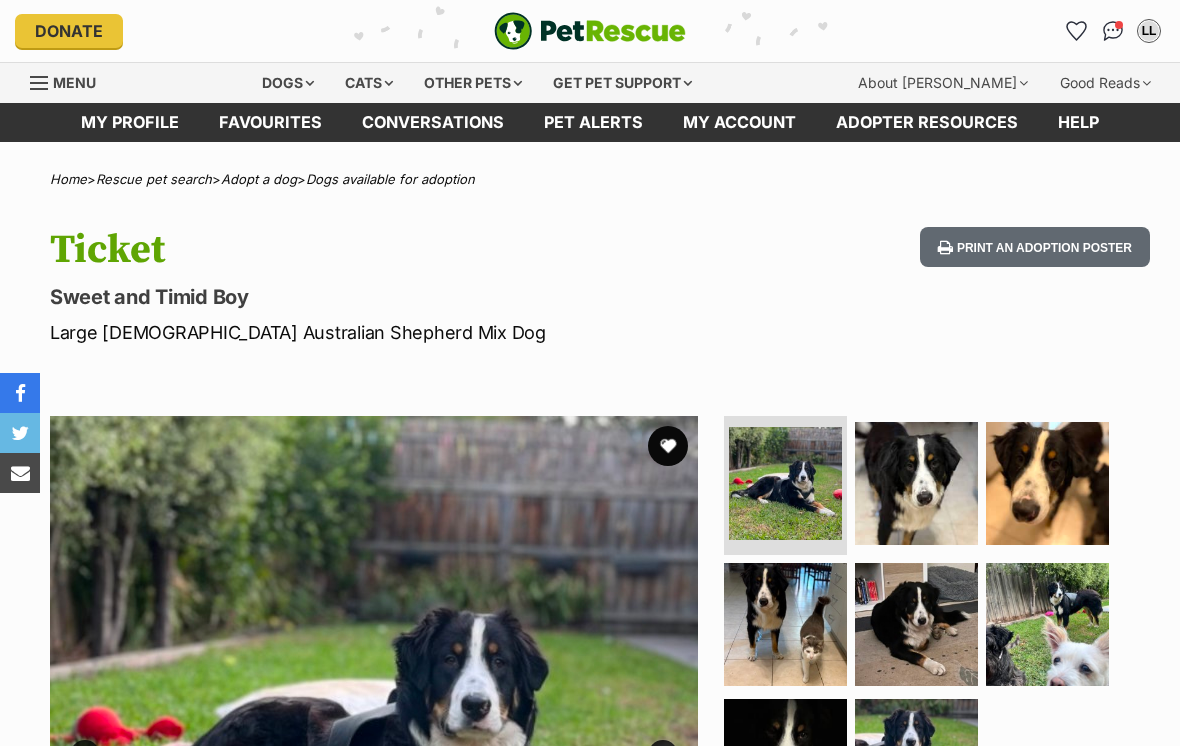 scroll, scrollTop: 0, scrollLeft: 0, axis: both 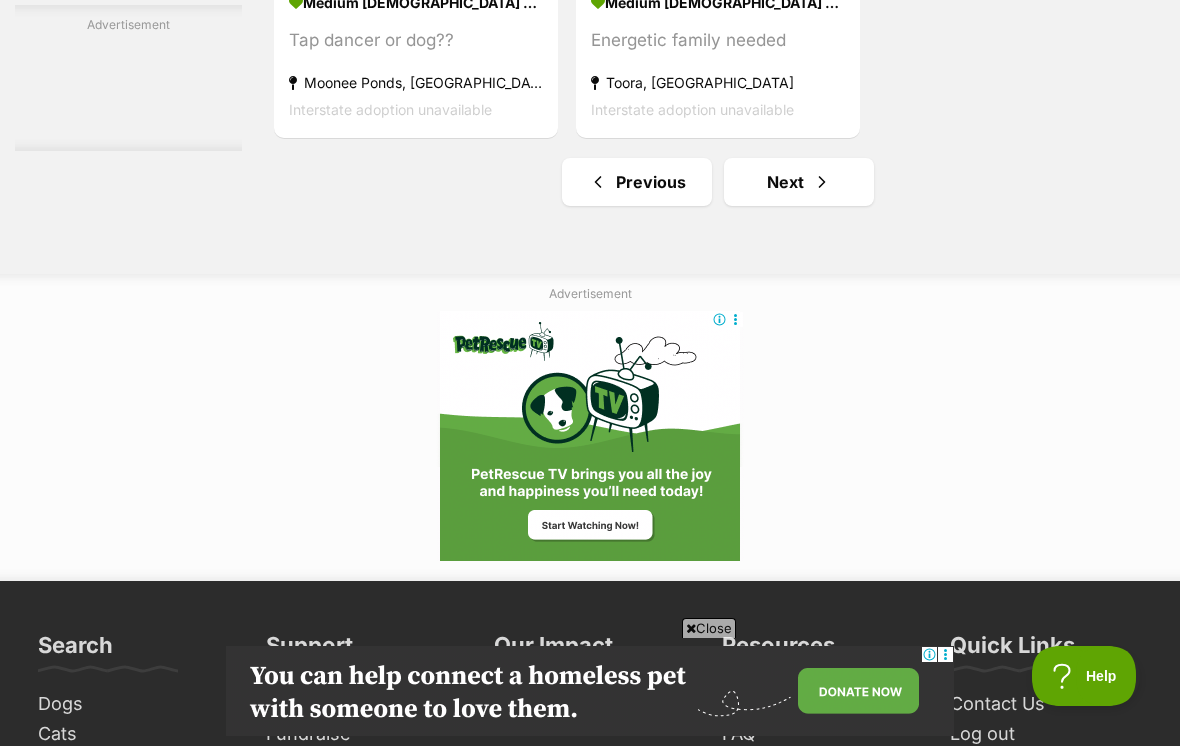 click on "Next" at bounding box center [799, 182] 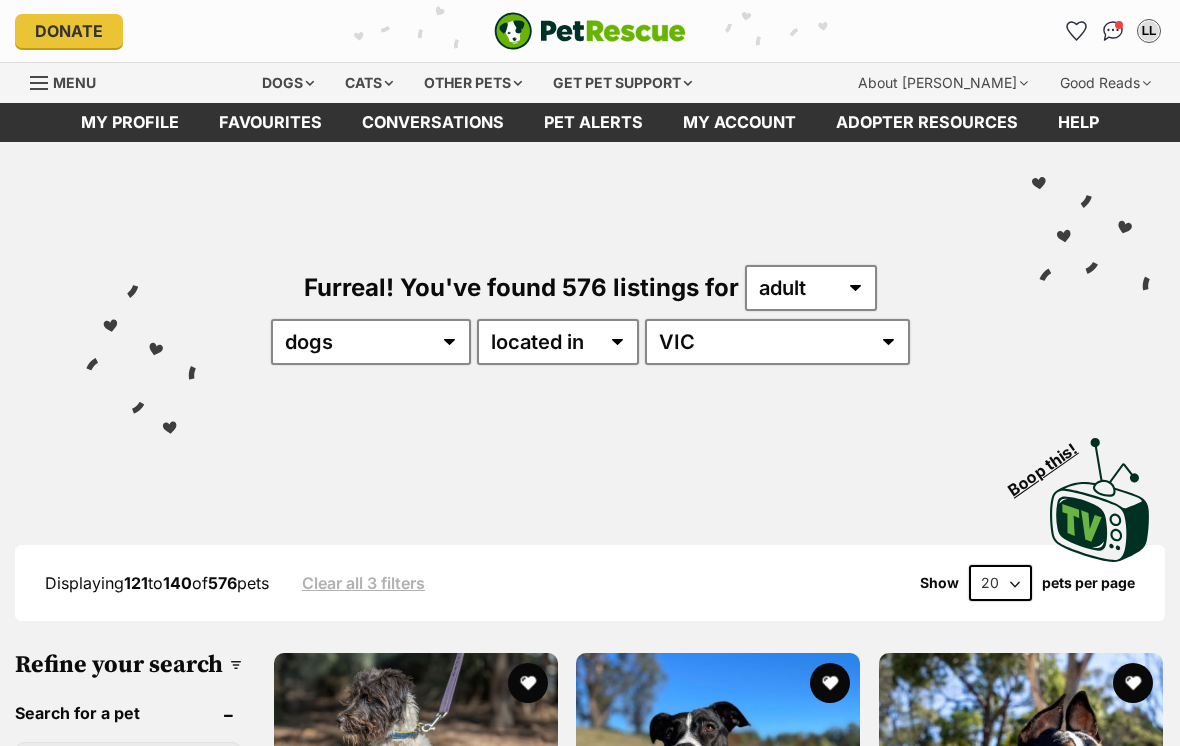 scroll, scrollTop: 0, scrollLeft: 0, axis: both 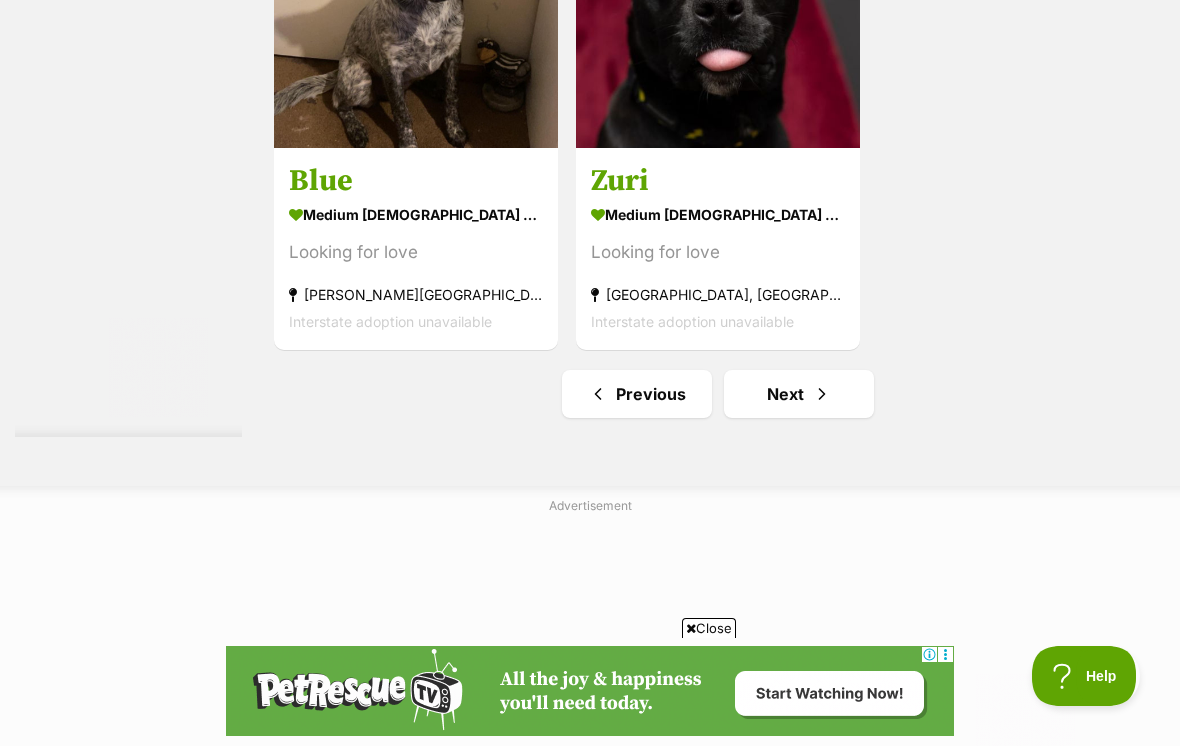 click on "Next" at bounding box center [799, 394] 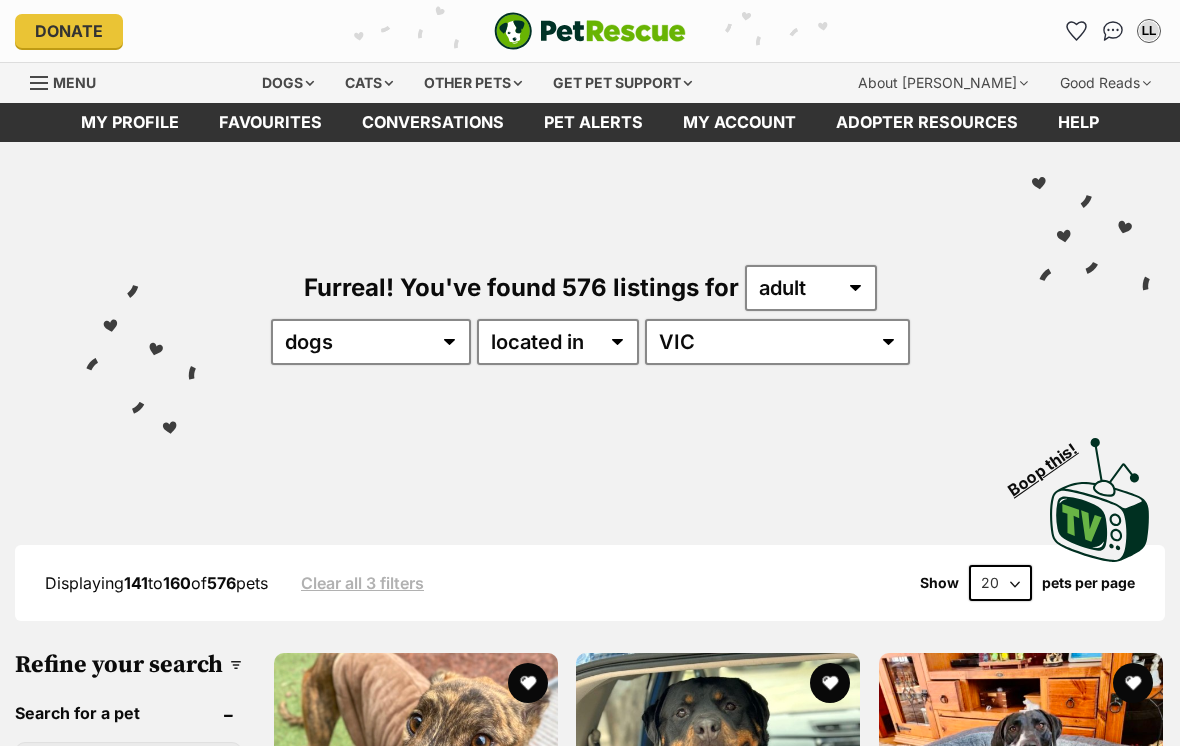 scroll, scrollTop: 0, scrollLeft: 0, axis: both 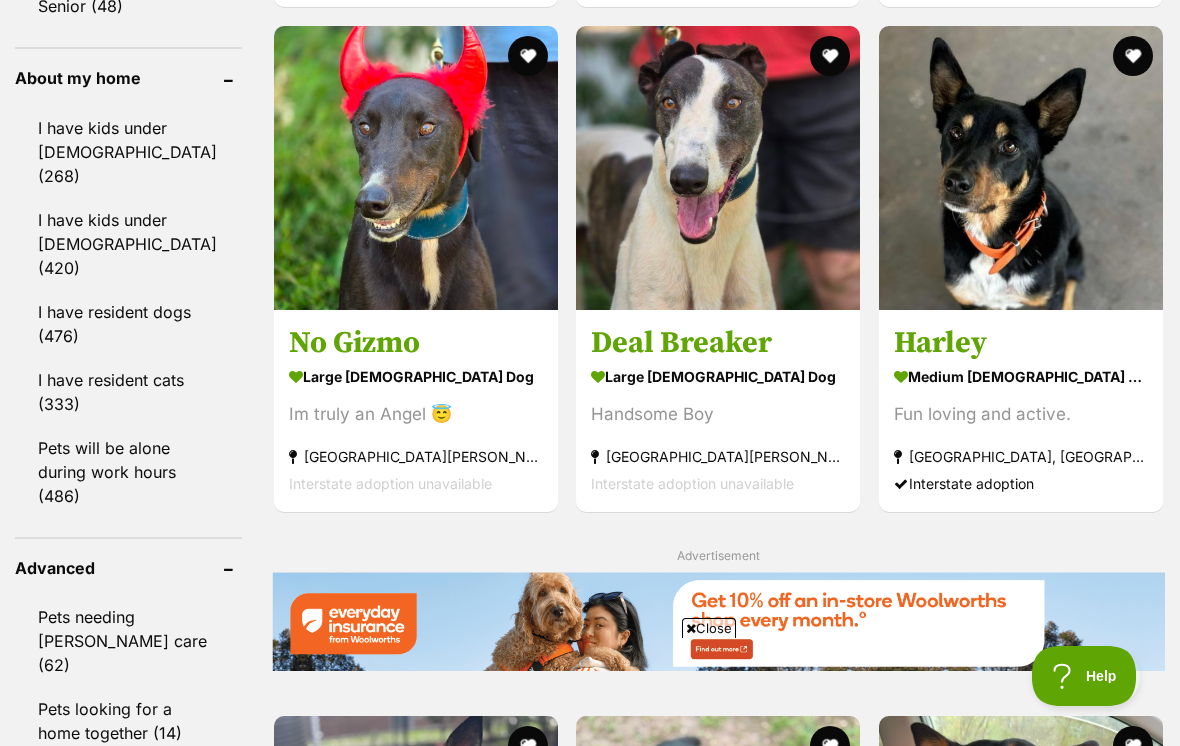 click at bounding box center [1021, 168] 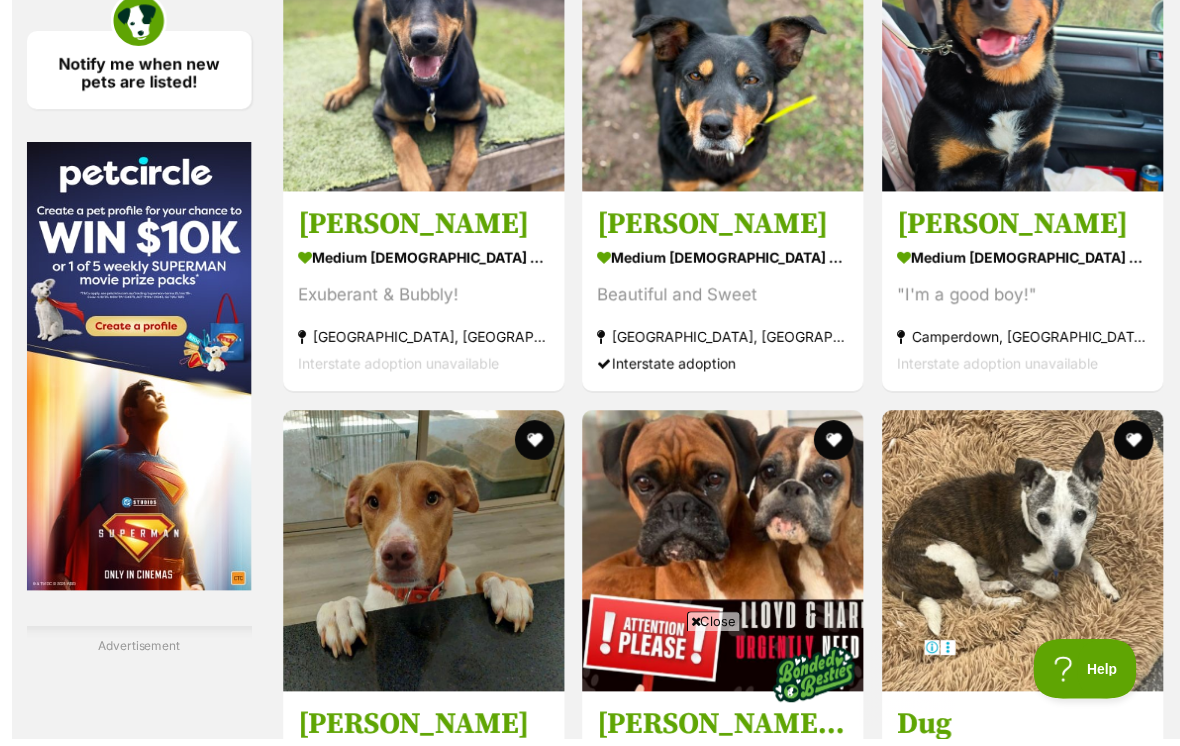 scroll, scrollTop: 3141, scrollLeft: 0, axis: vertical 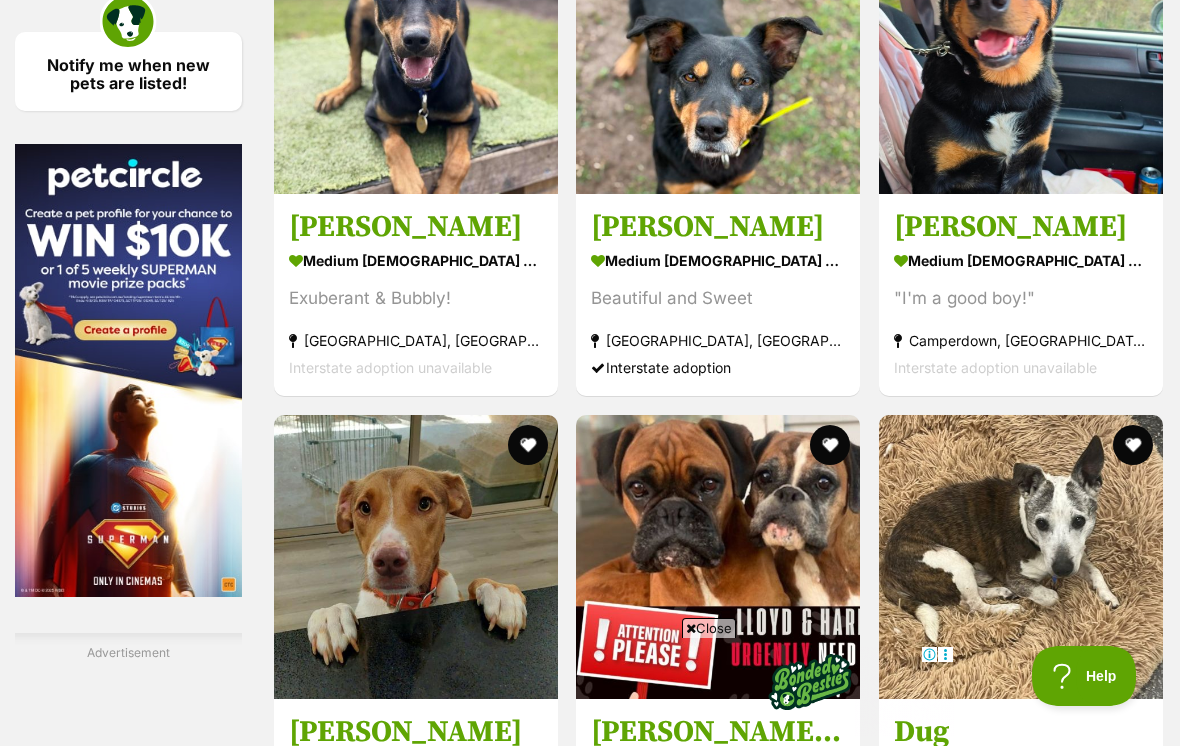 click at bounding box center [718, 52] 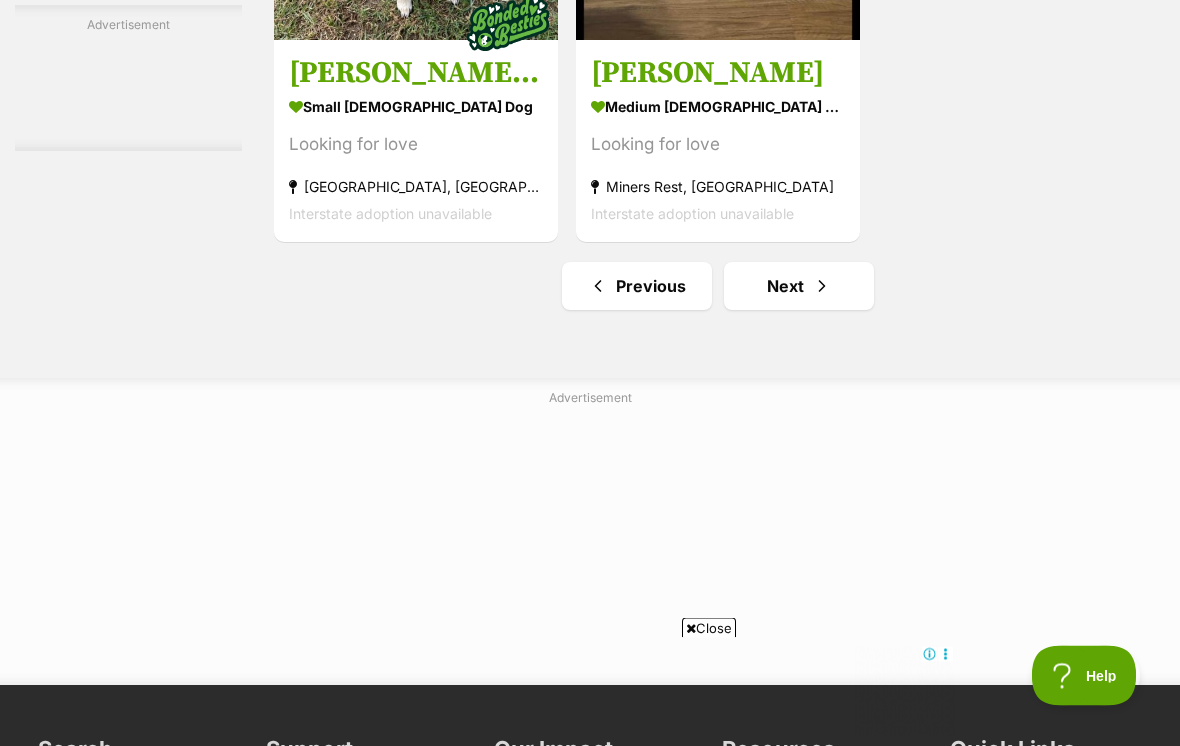 scroll, scrollTop: 4497, scrollLeft: 0, axis: vertical 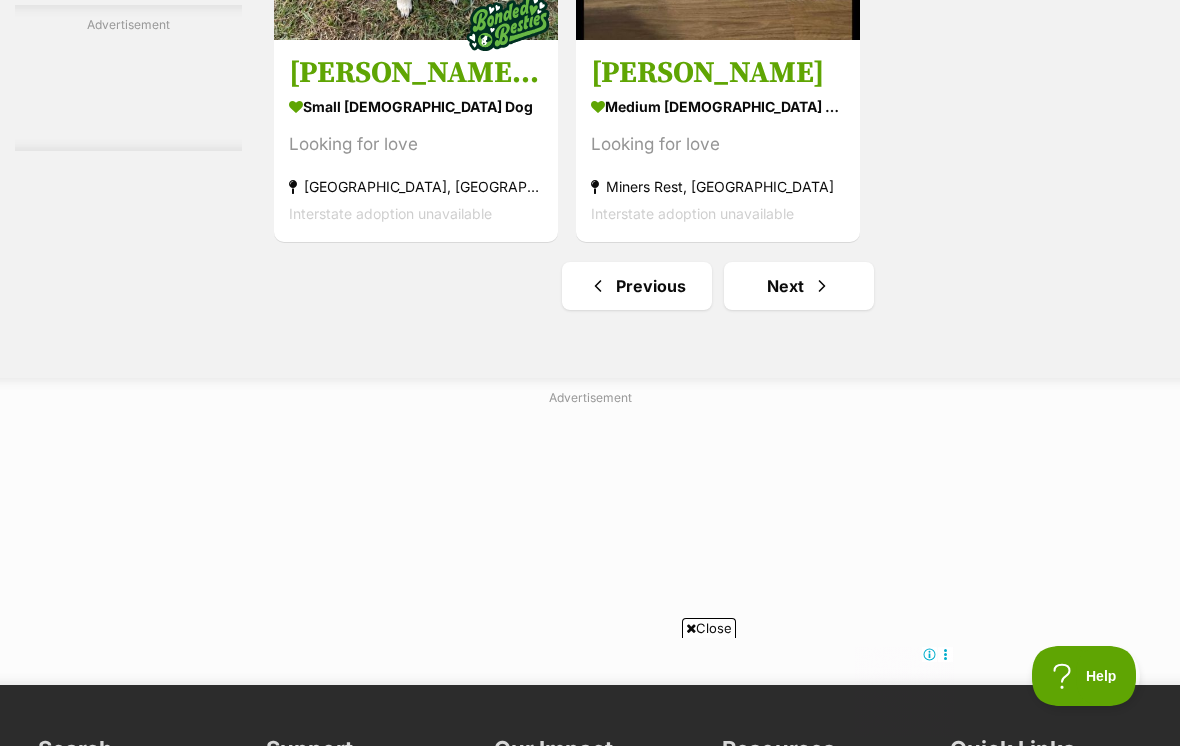 click on "Next" at bounding box center (799, 286) 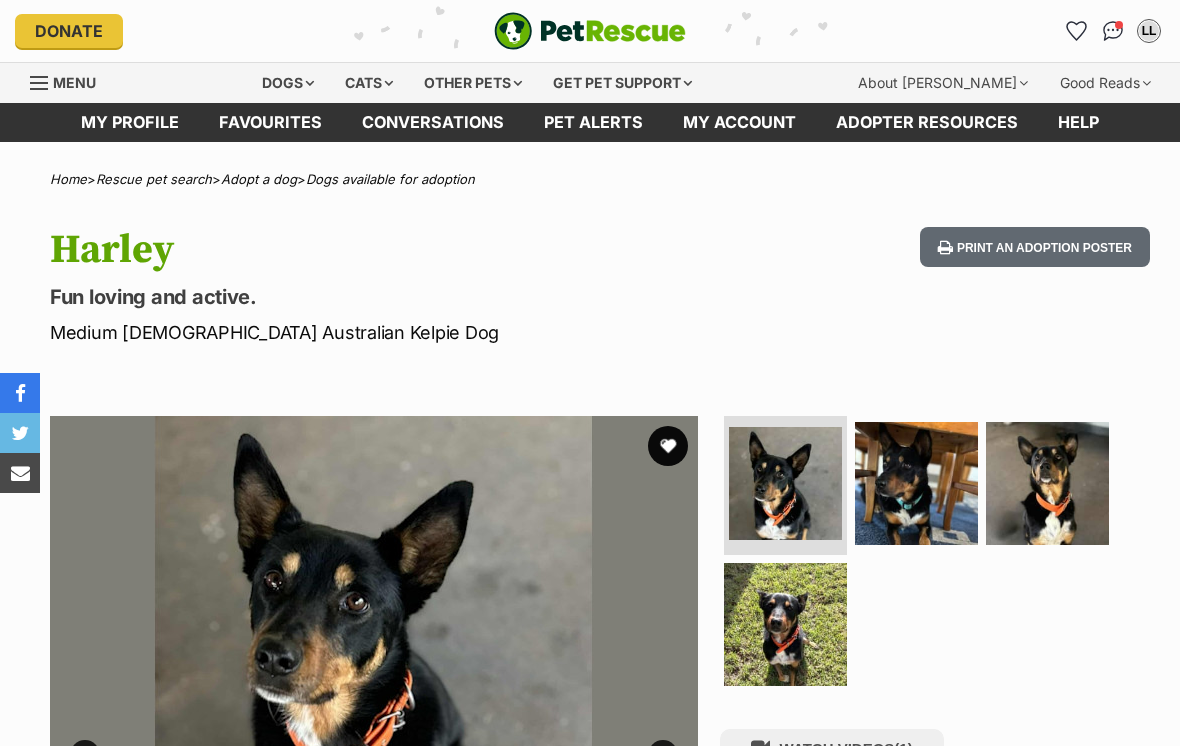 scroll, scrollTop: 0, scrollLeft: 0, axis: both 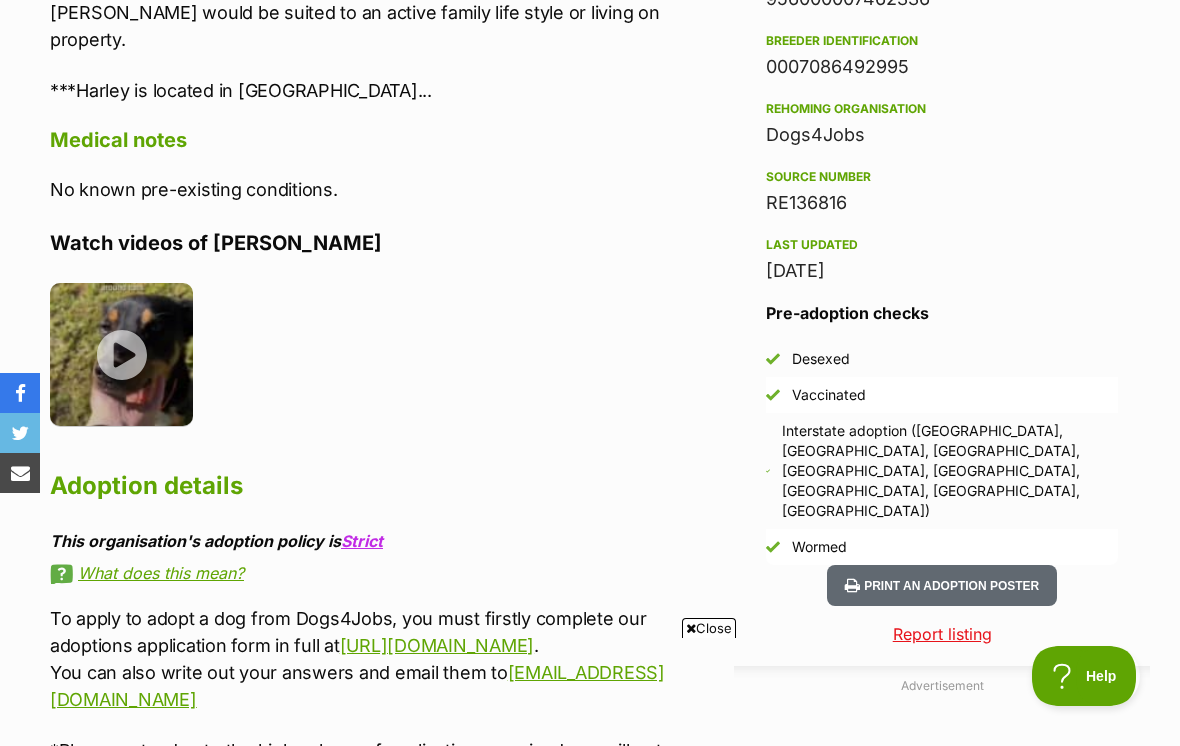 click at bounding box center (121, 354) 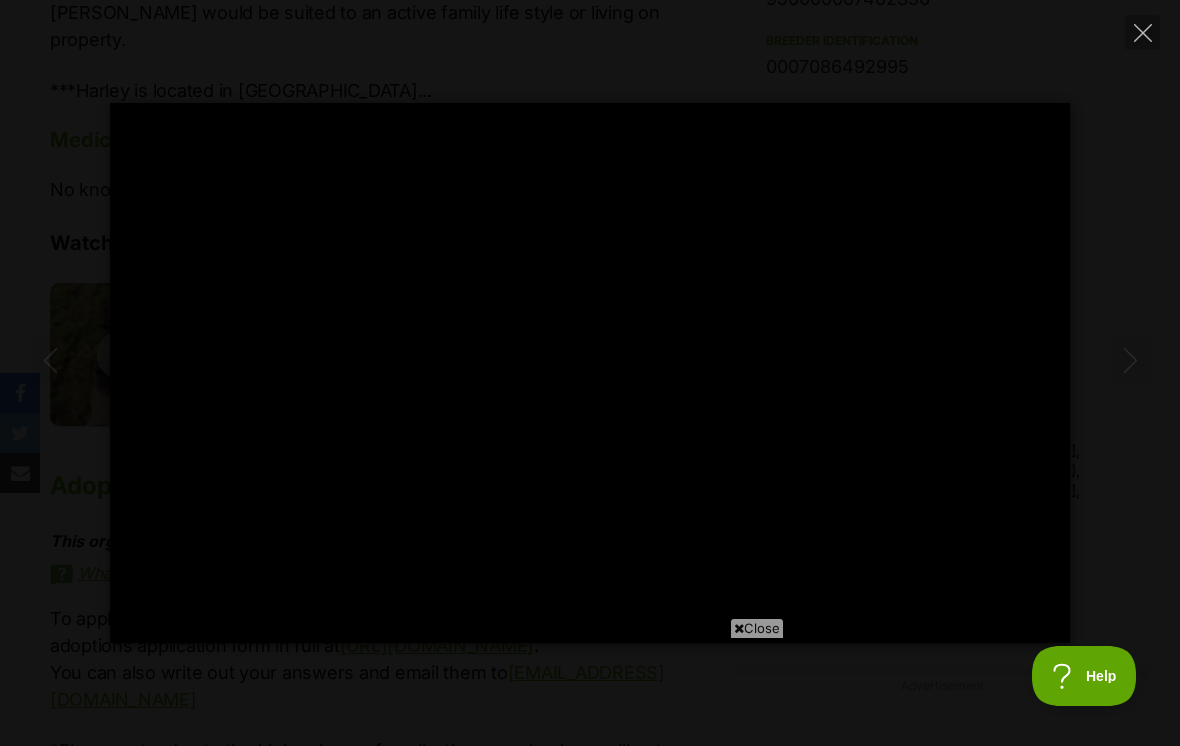 scroll, scrollTop: 0, scrollLeft: 0, axis: both 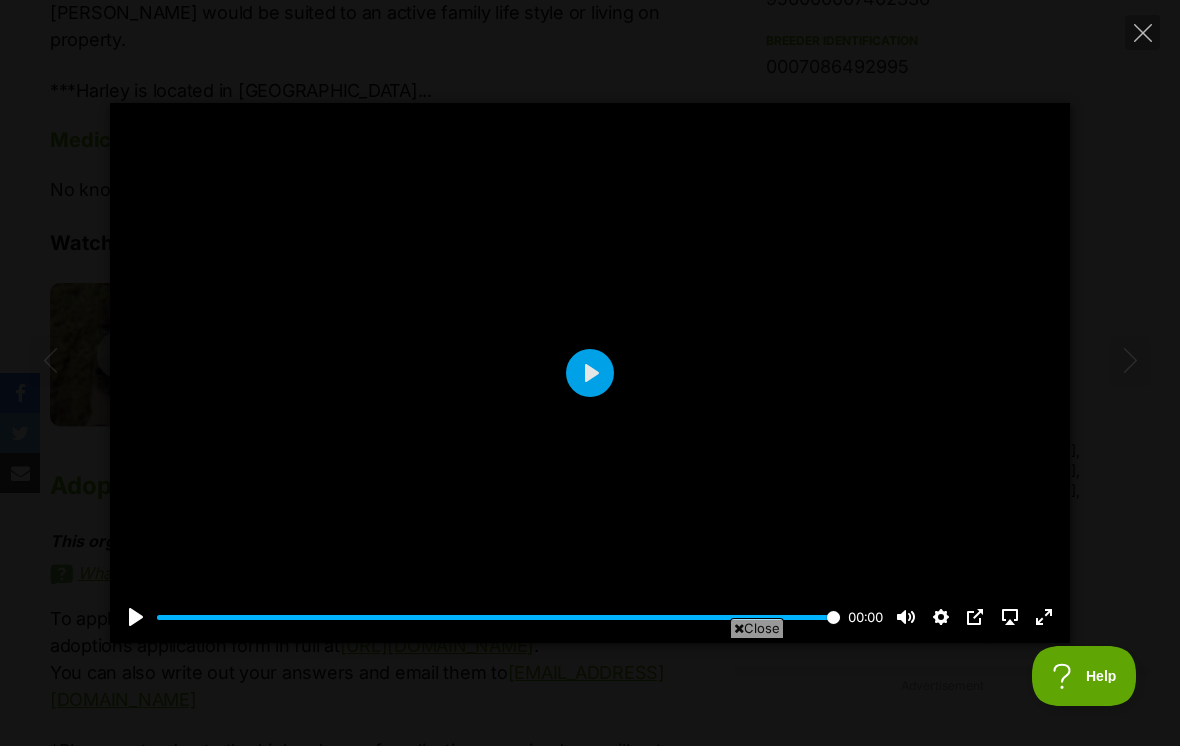 click 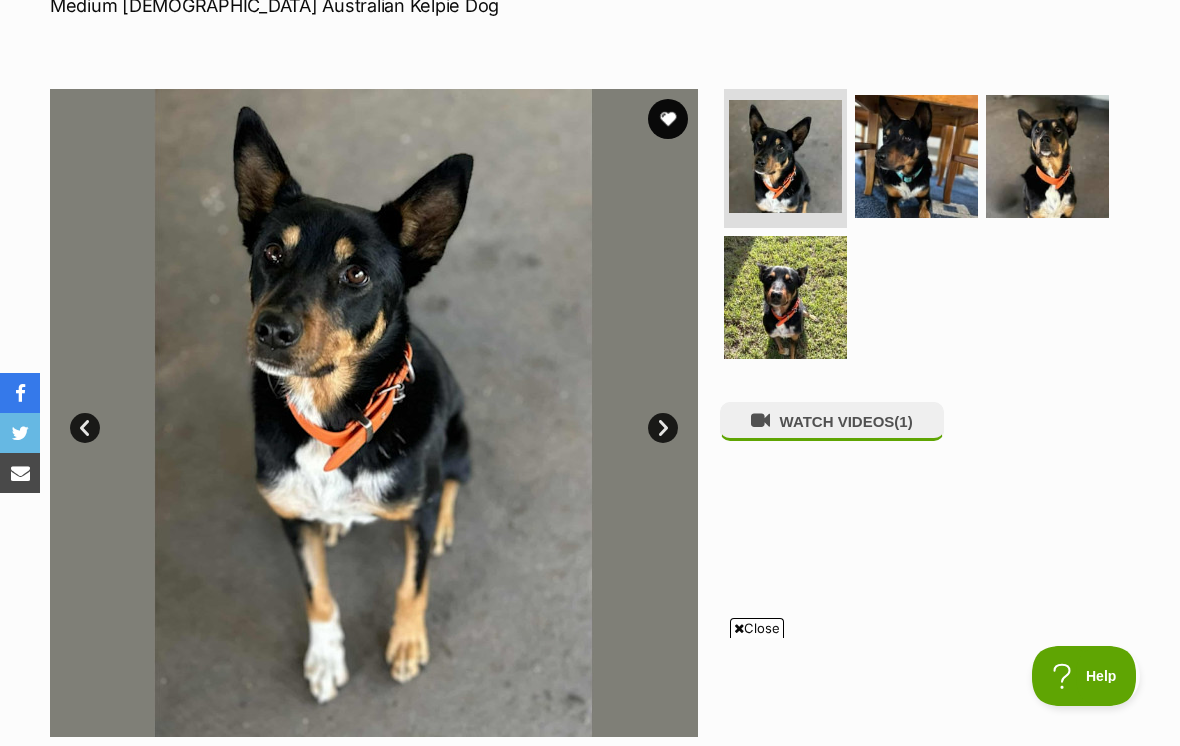 scroll, scrollTop: 328, scrollLeft: 0, axis: vertical 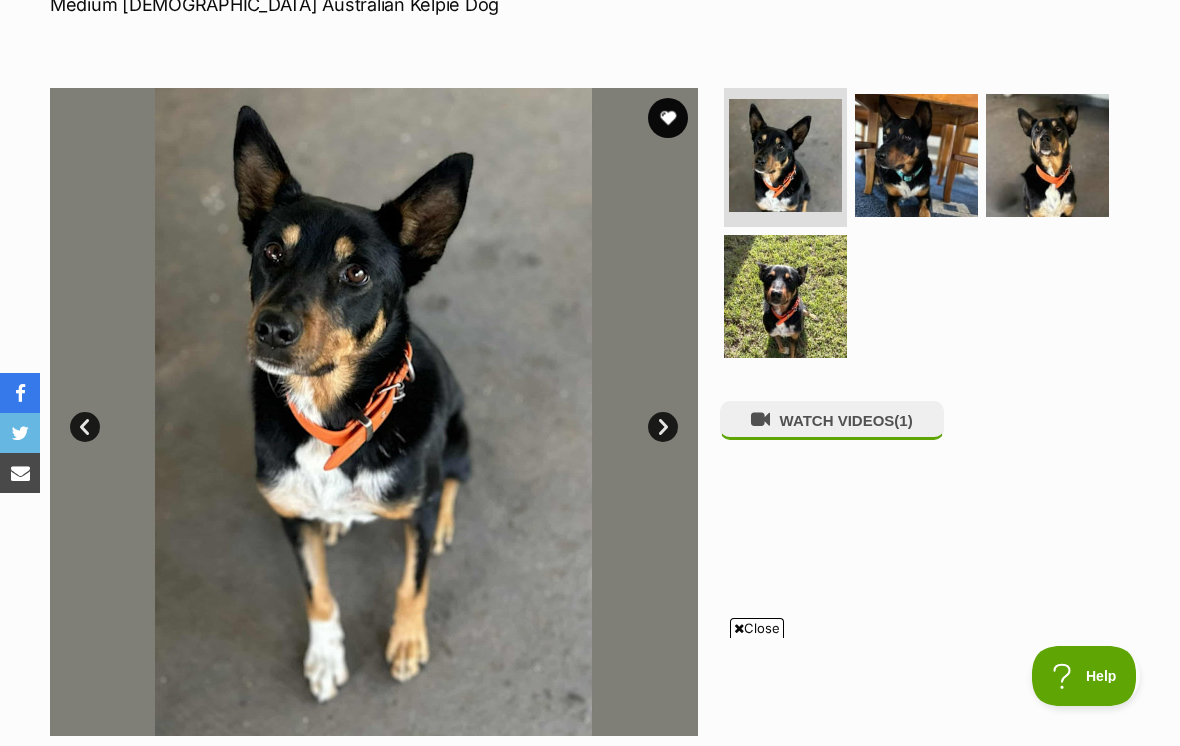 click at bounding box center [668, 118] 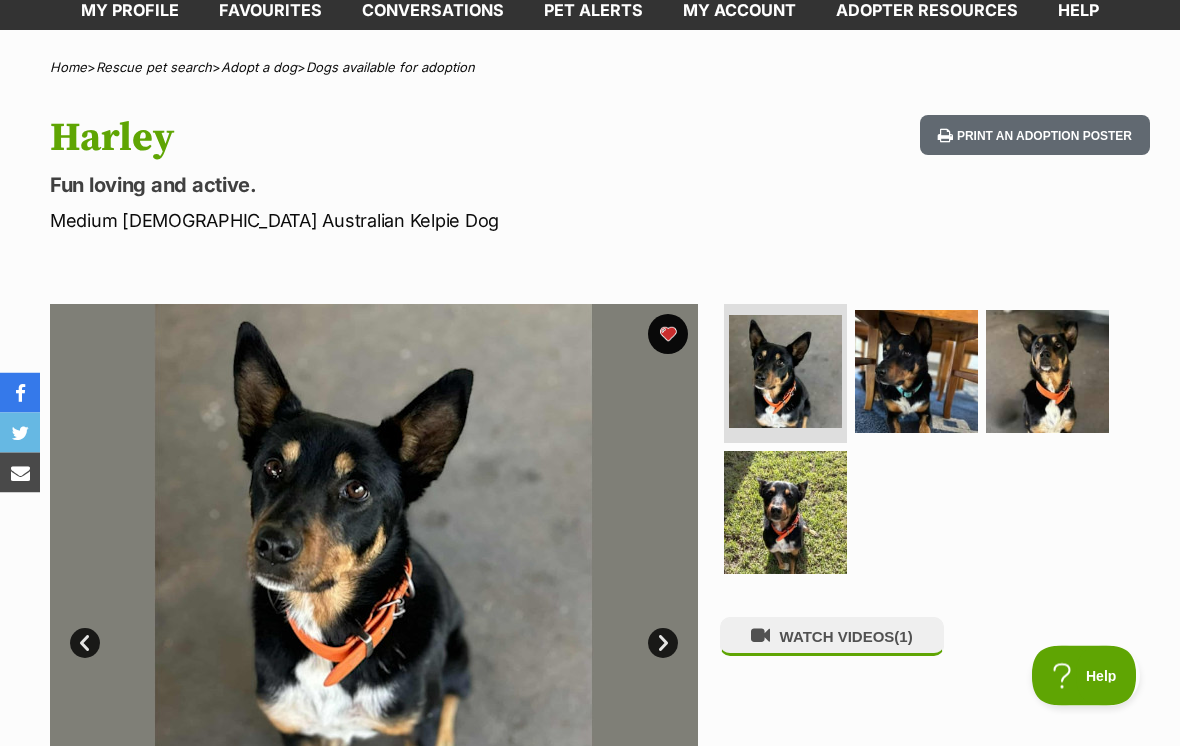 scroll, scrollTop: 0, scrollLeft: 0, axis: both 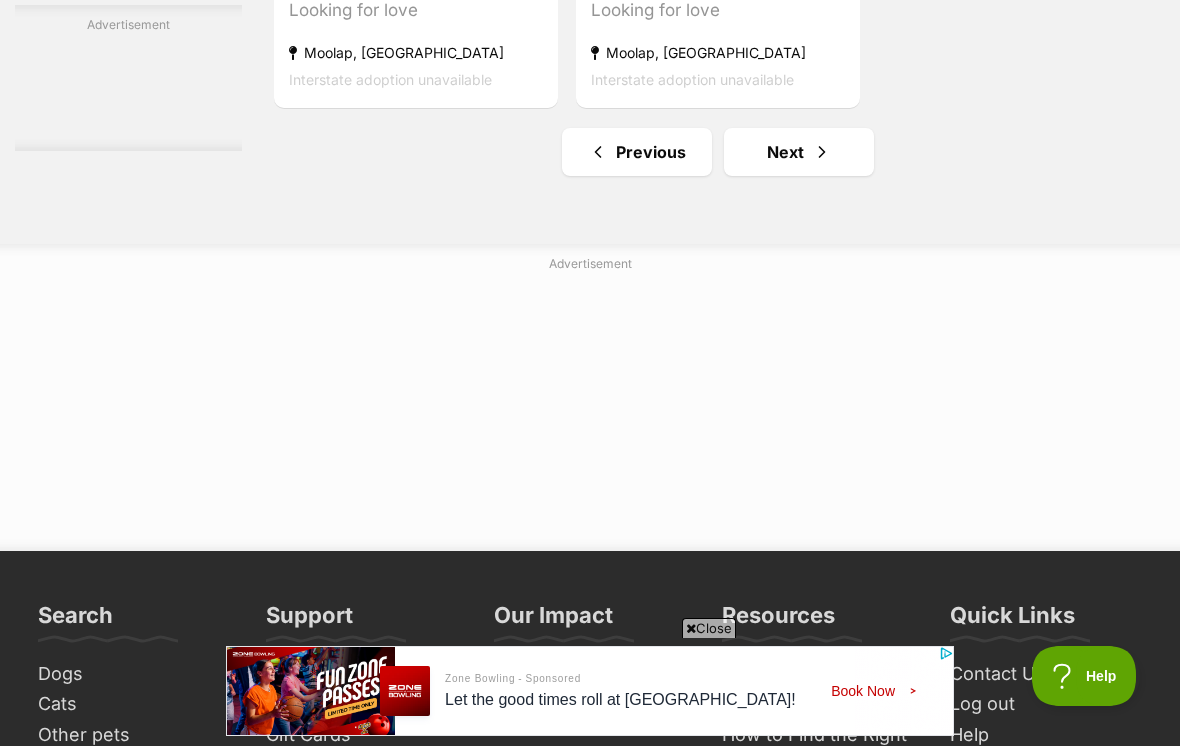 click on "Next" at bounding box center (799, 152) 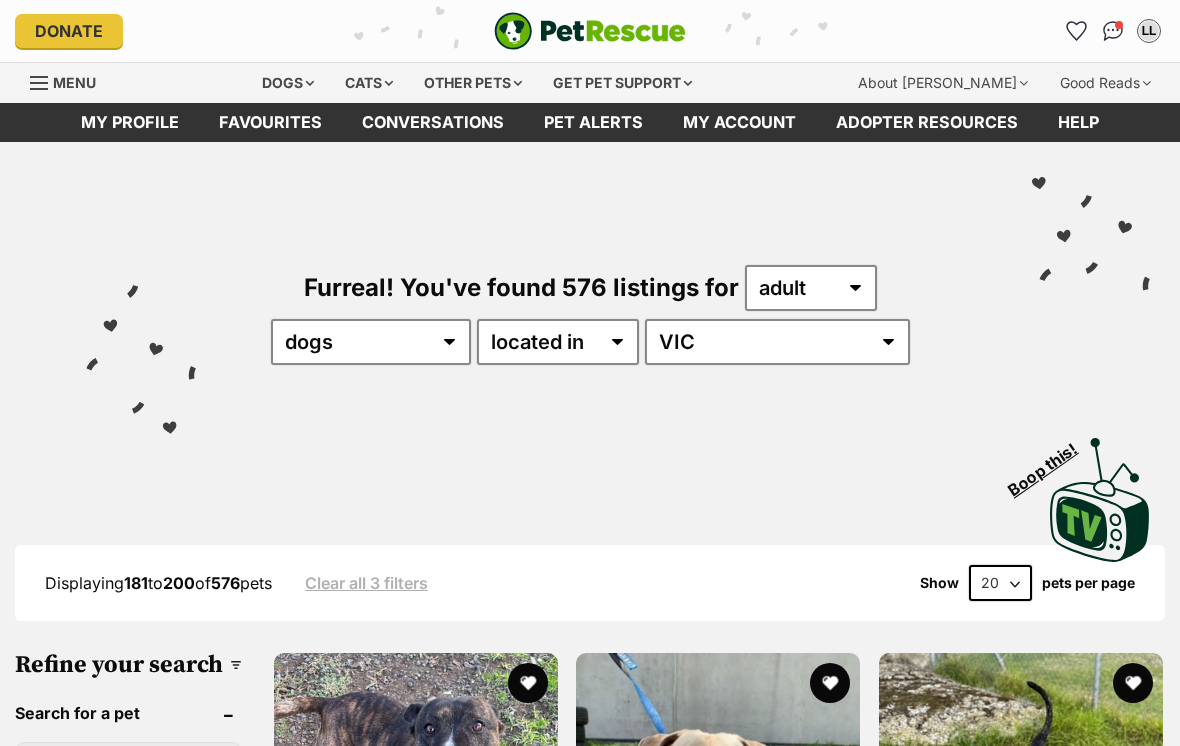 scroll, scrollTop: 0, scrollLeft: 0, axis: both 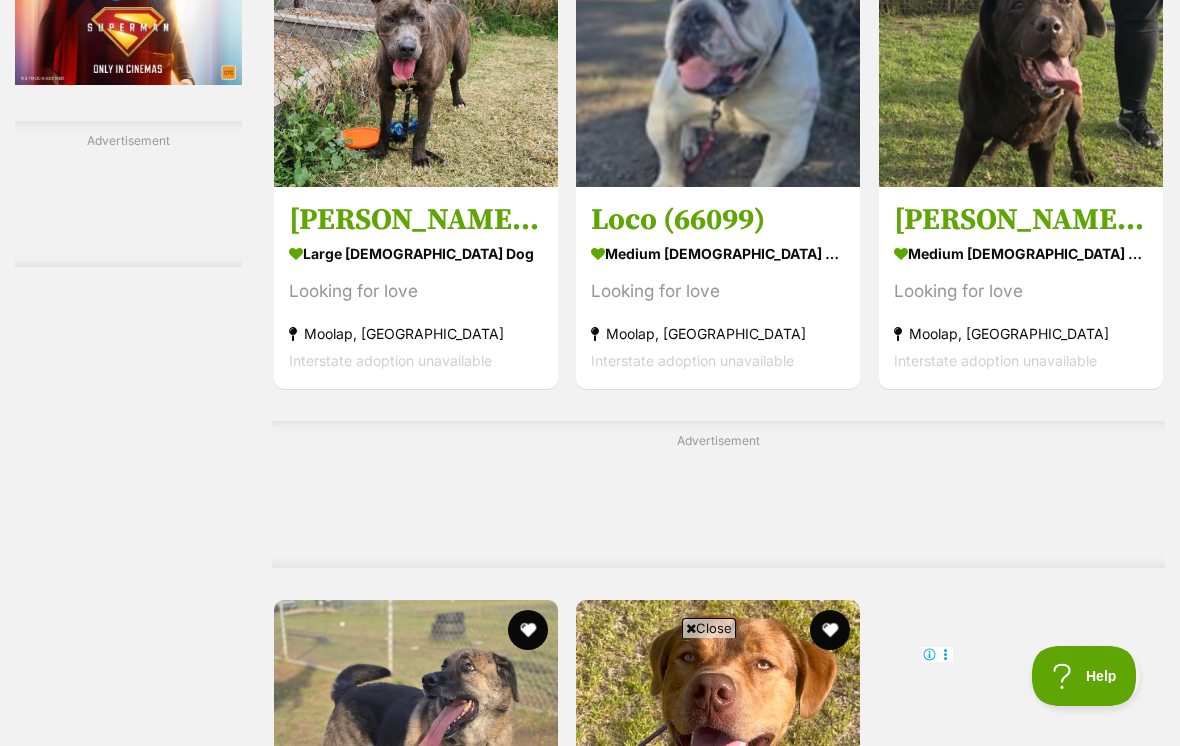 click at bounding box center (1021, 45) 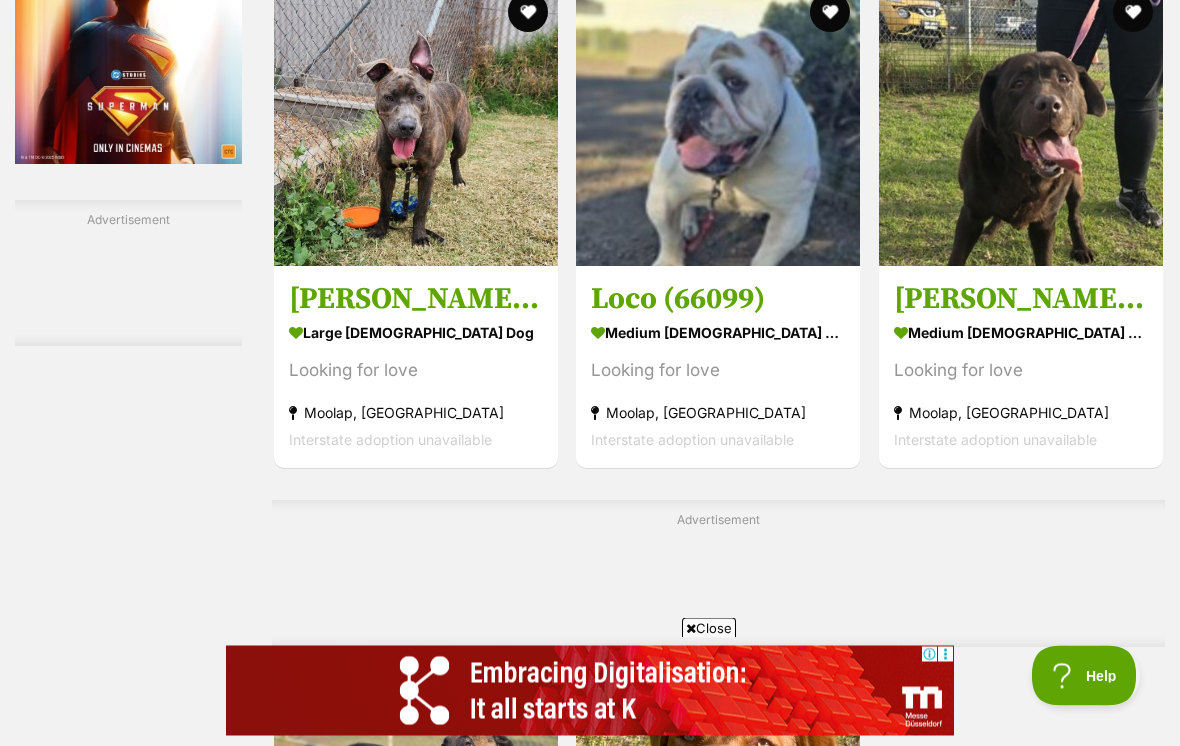 scroll, scrollTop: 3571, scrollLeft: 0, axis: vertical 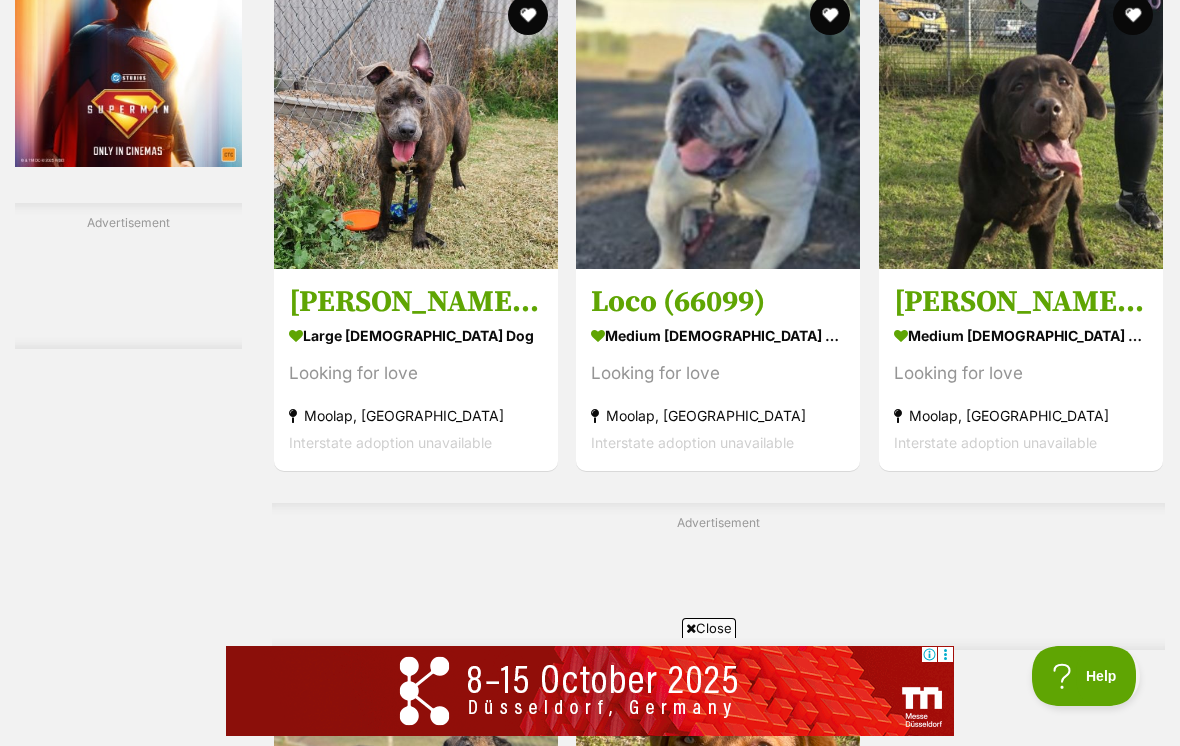click at bounding box center (1133, 15) 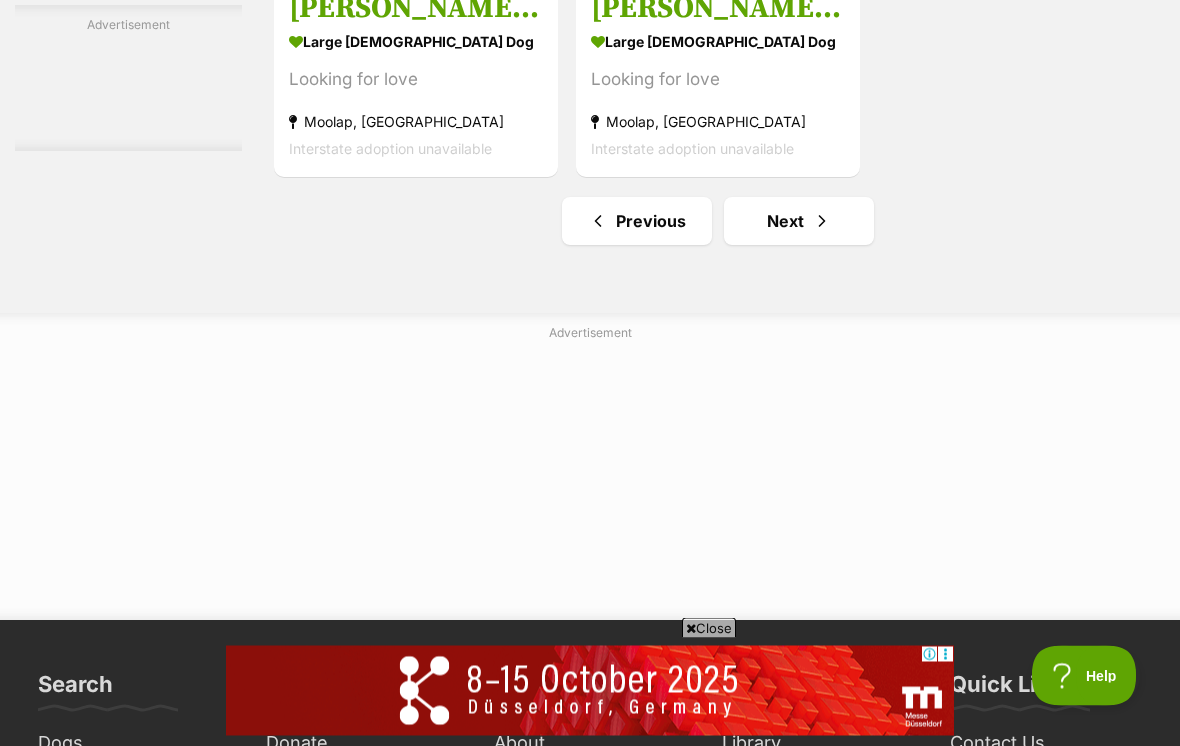 scroll, scrollTop: 4562, scrollLeft: 0, axis: vertical 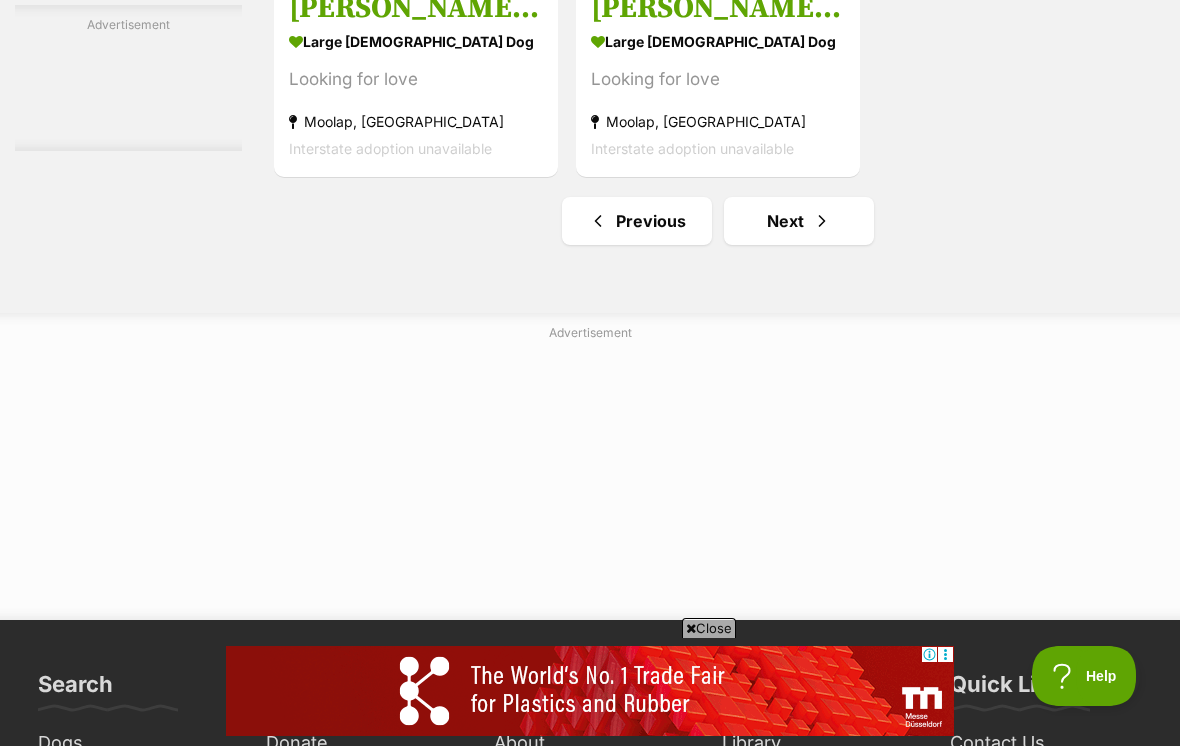 click on "Next" at bounding box center [799, 221] 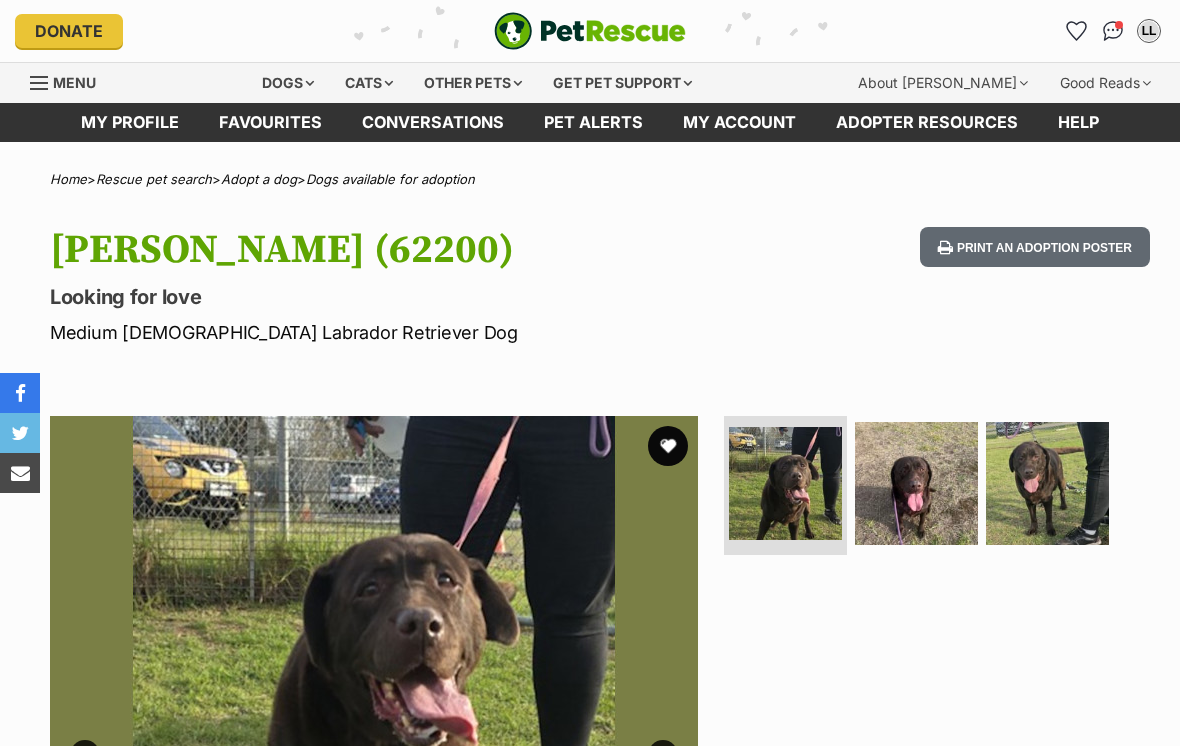 scroll, scrollTop: 0, scrollLeft: 0, axis: both 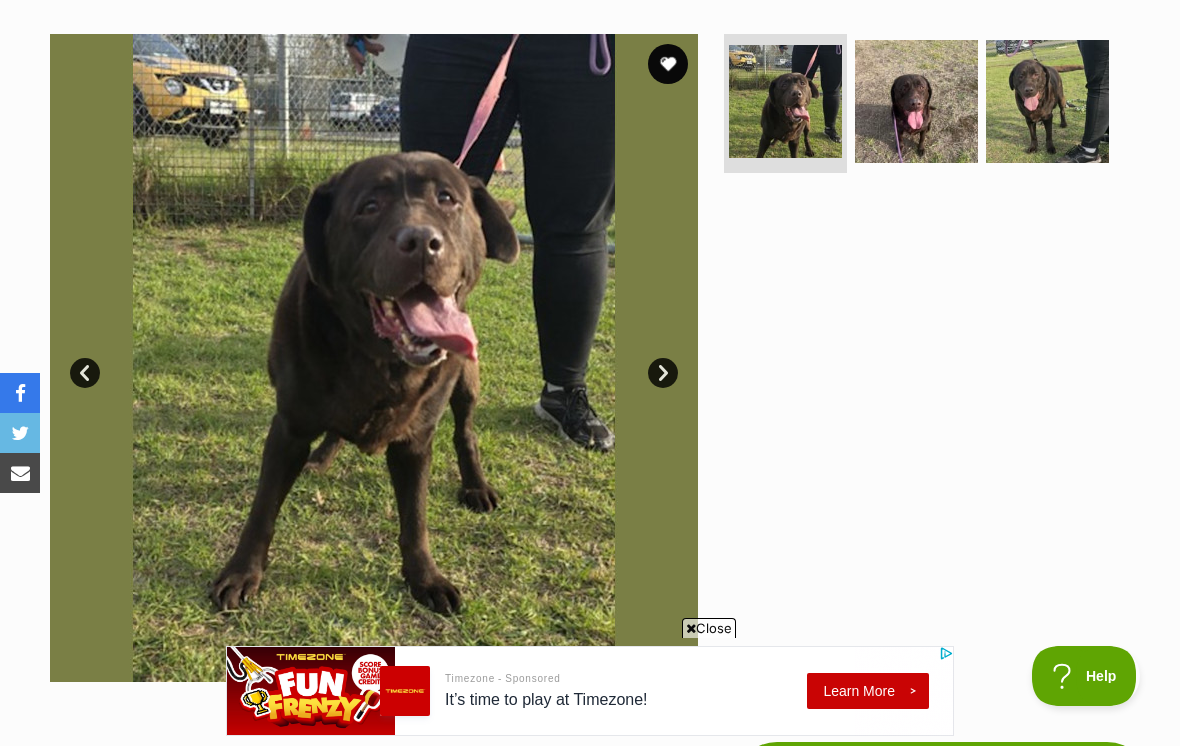 click at bounding box center [1047, 101] 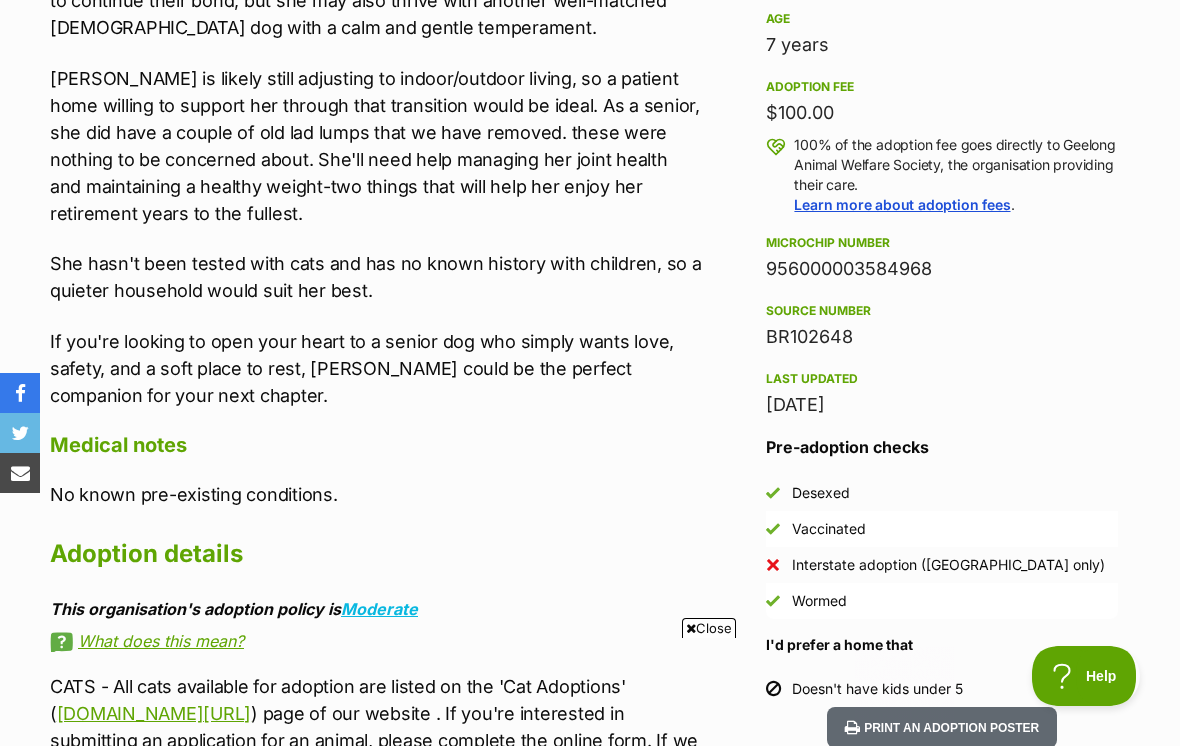 scroll, scrollTop: 0, scrollLeft: 0, axis: both 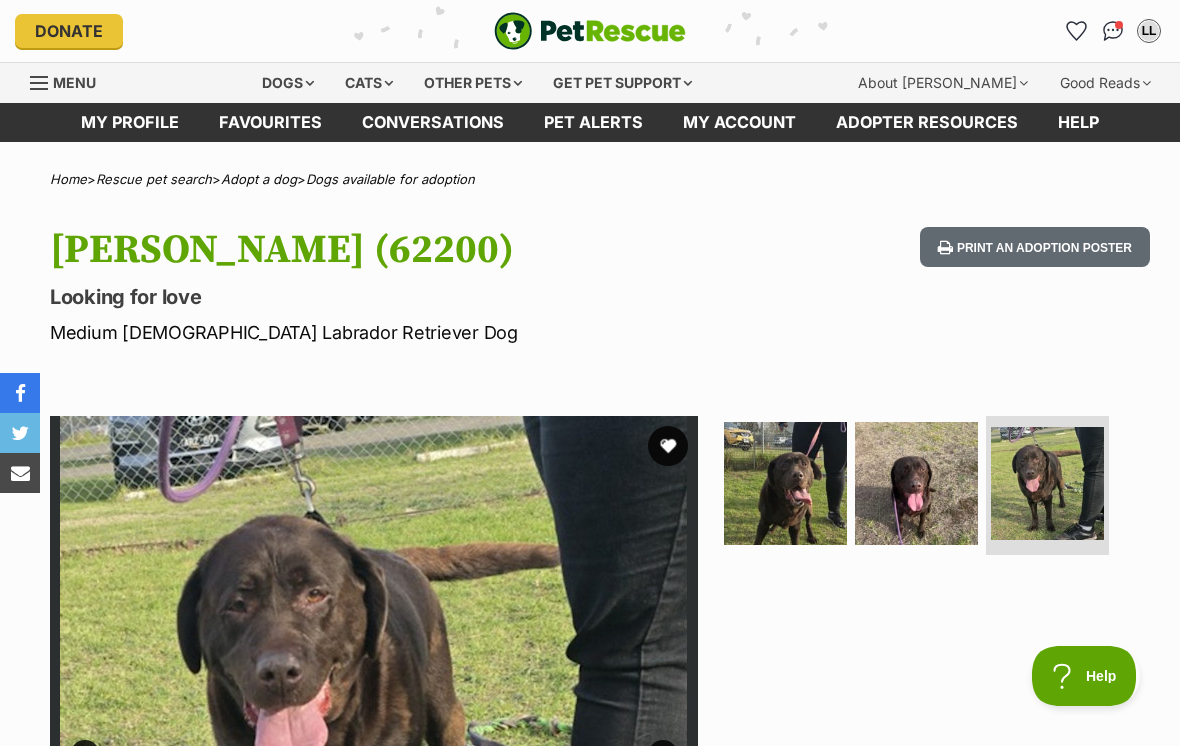 click at bounding box center [668, 446] 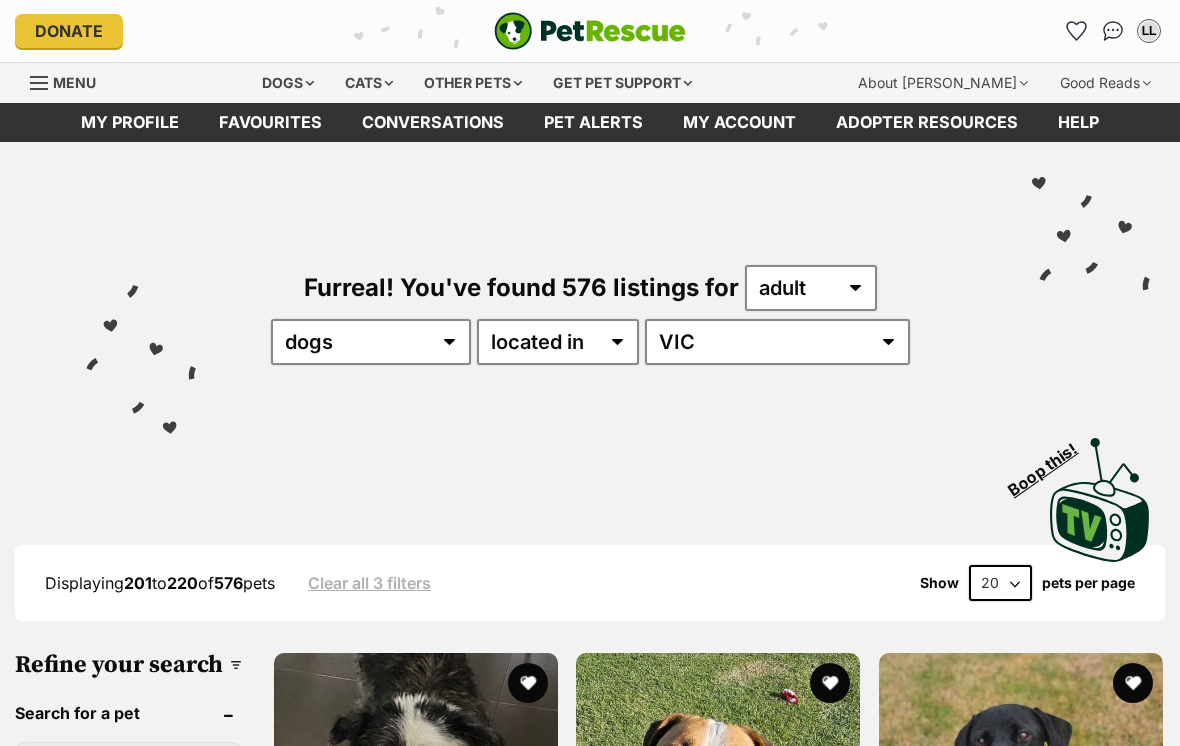 scroll, scrollTop: 0, scrollLeft: 0, axis: both 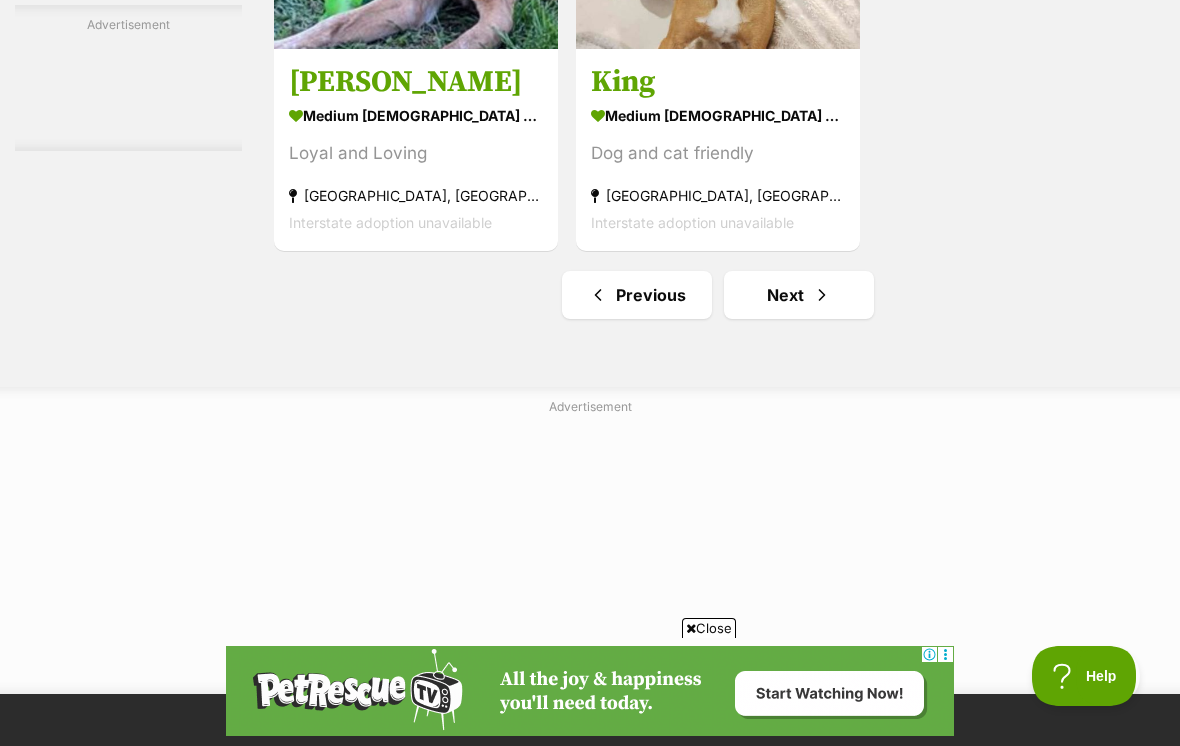 click on "Next" at bounding box center (799, 295) 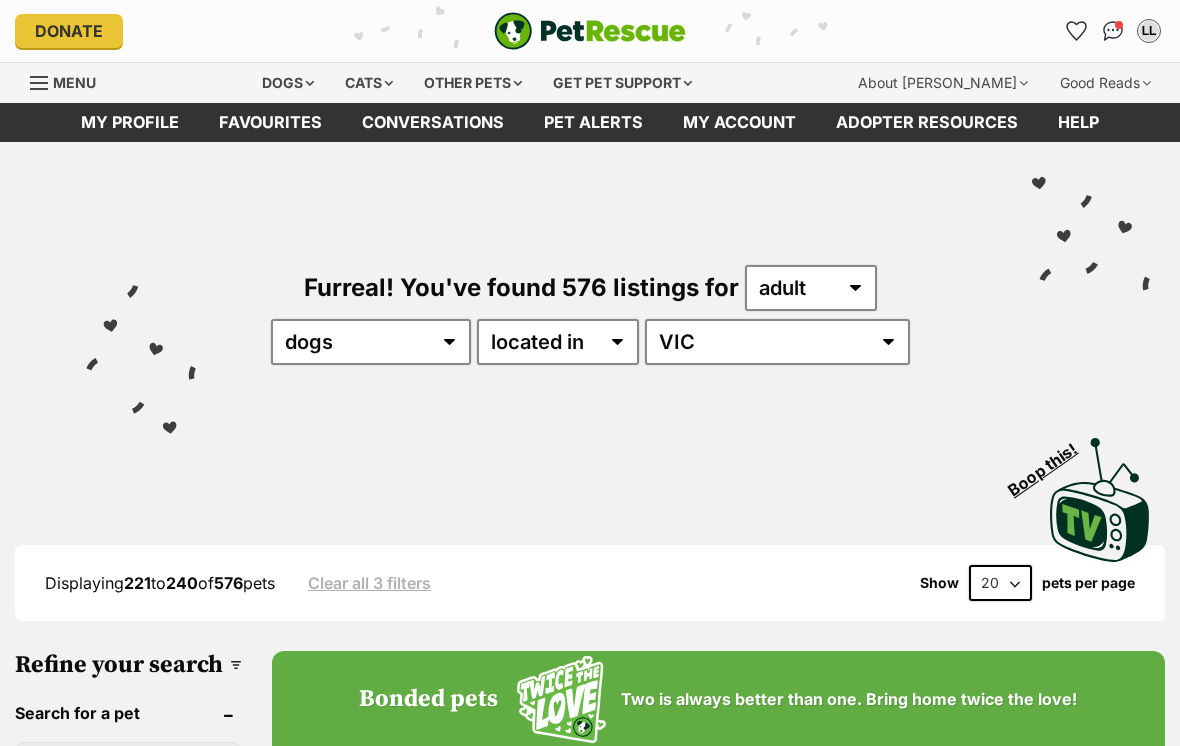 scroll, scrollTop: 0, scrollLeft: 0, axis: both 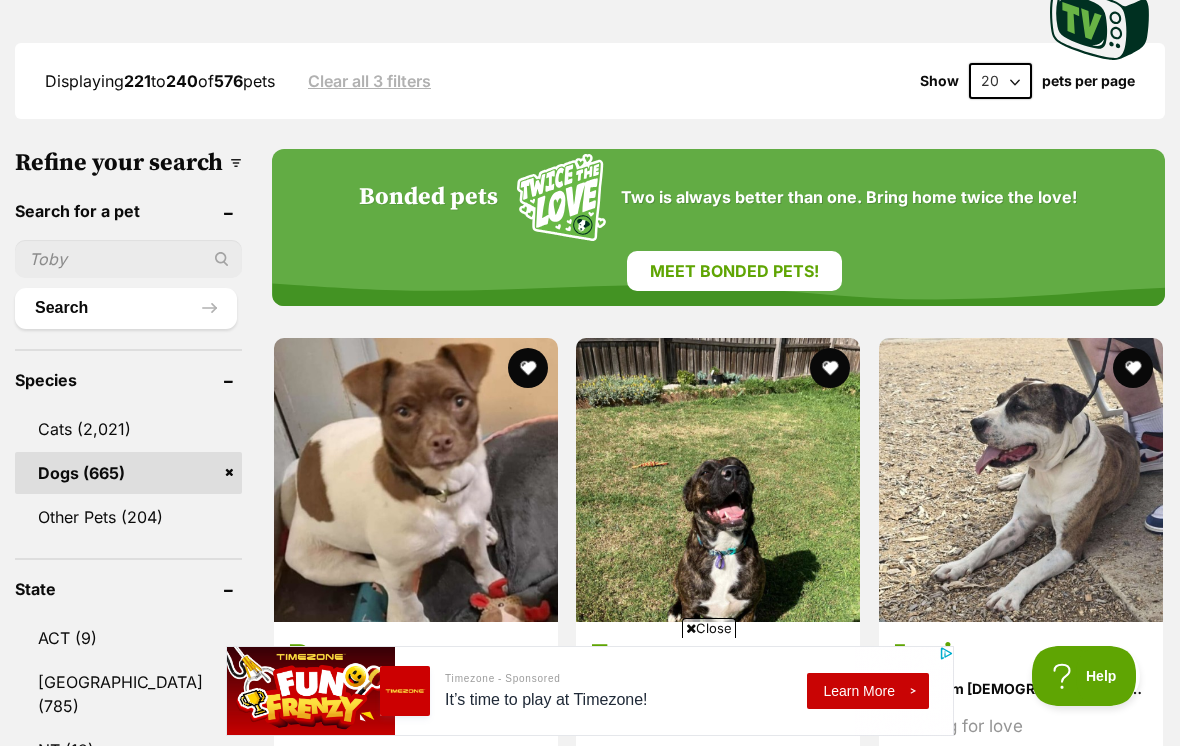 click at bounding box center (128, 259) 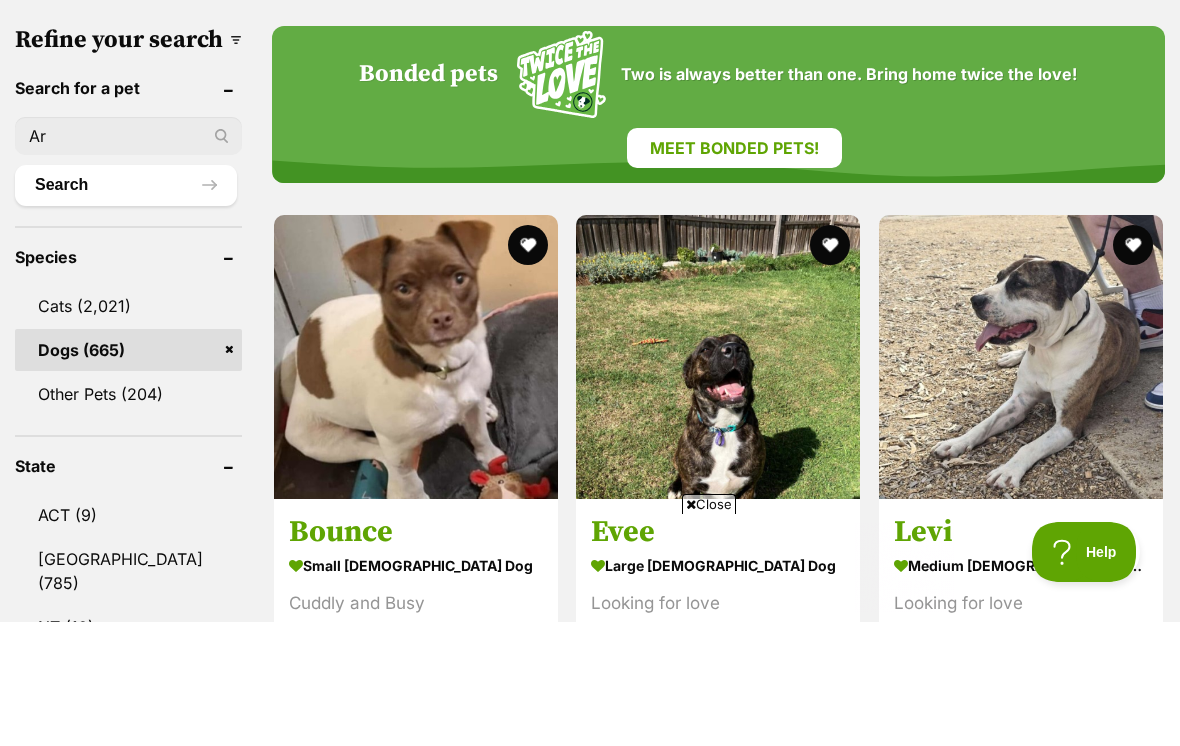 scroll, scrollTop: 0, scrollLeft: 0, axis: both 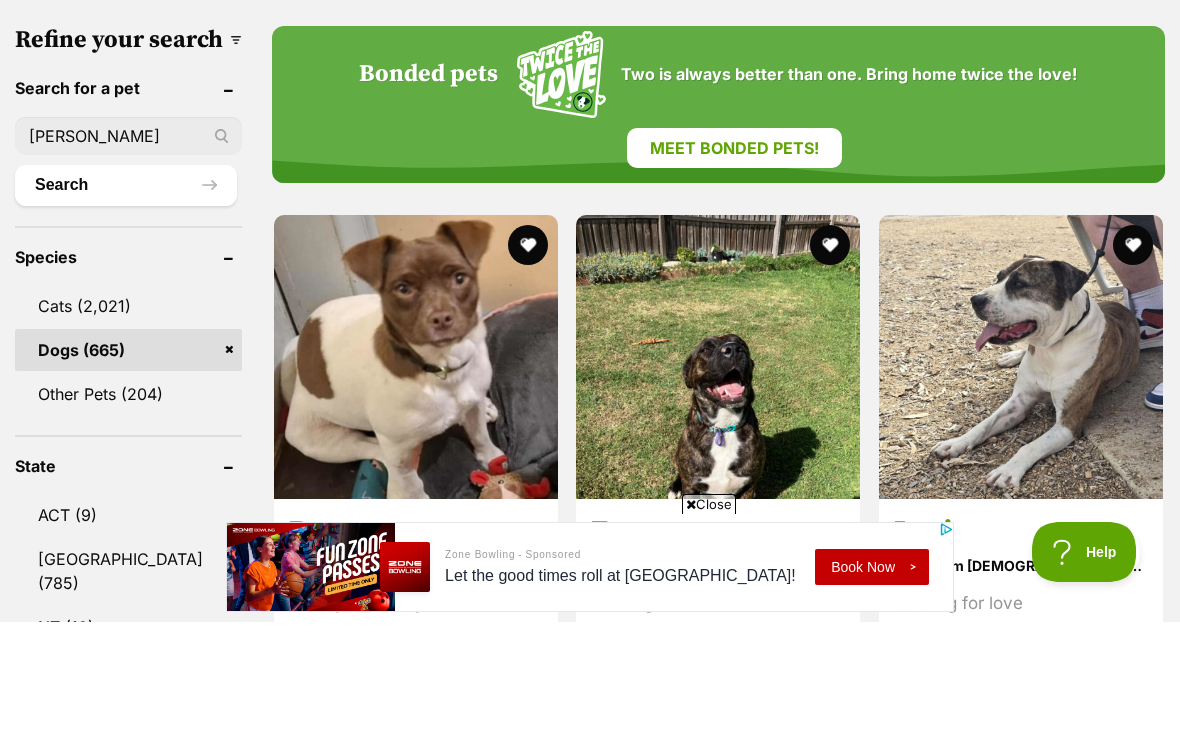 type on "Arthur" 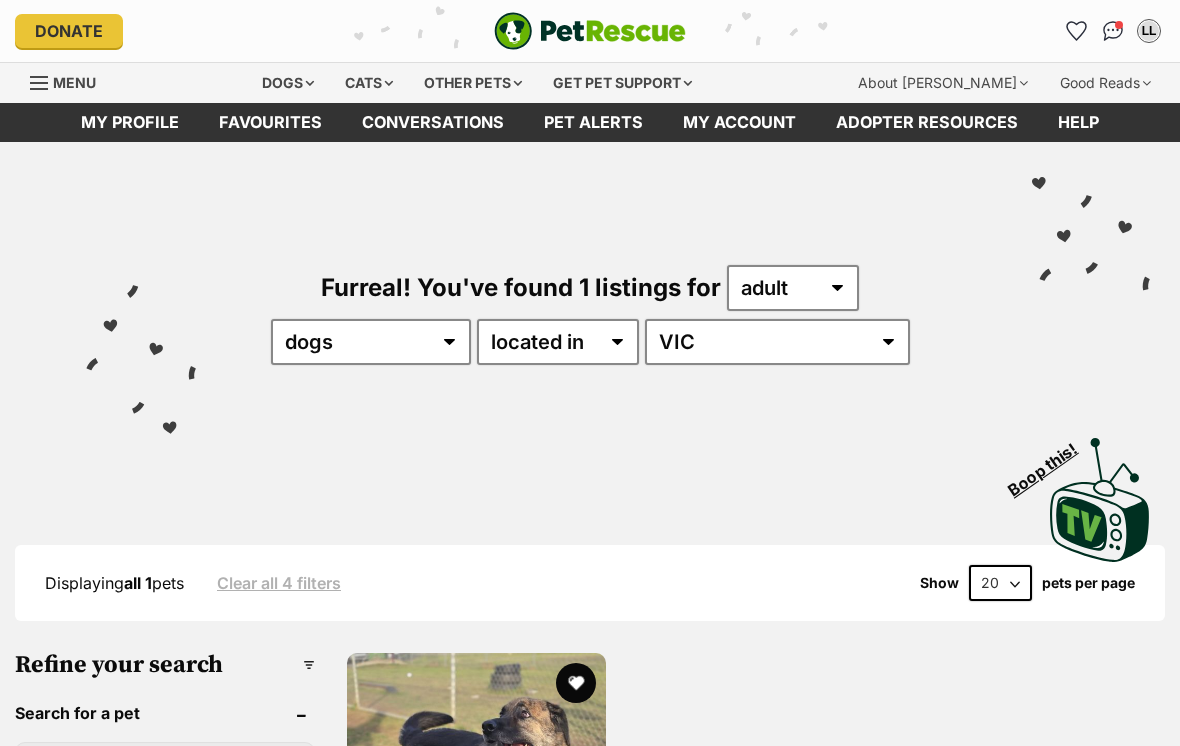scroll, scrollTop: 0, scrollLeft: 0, axis: both 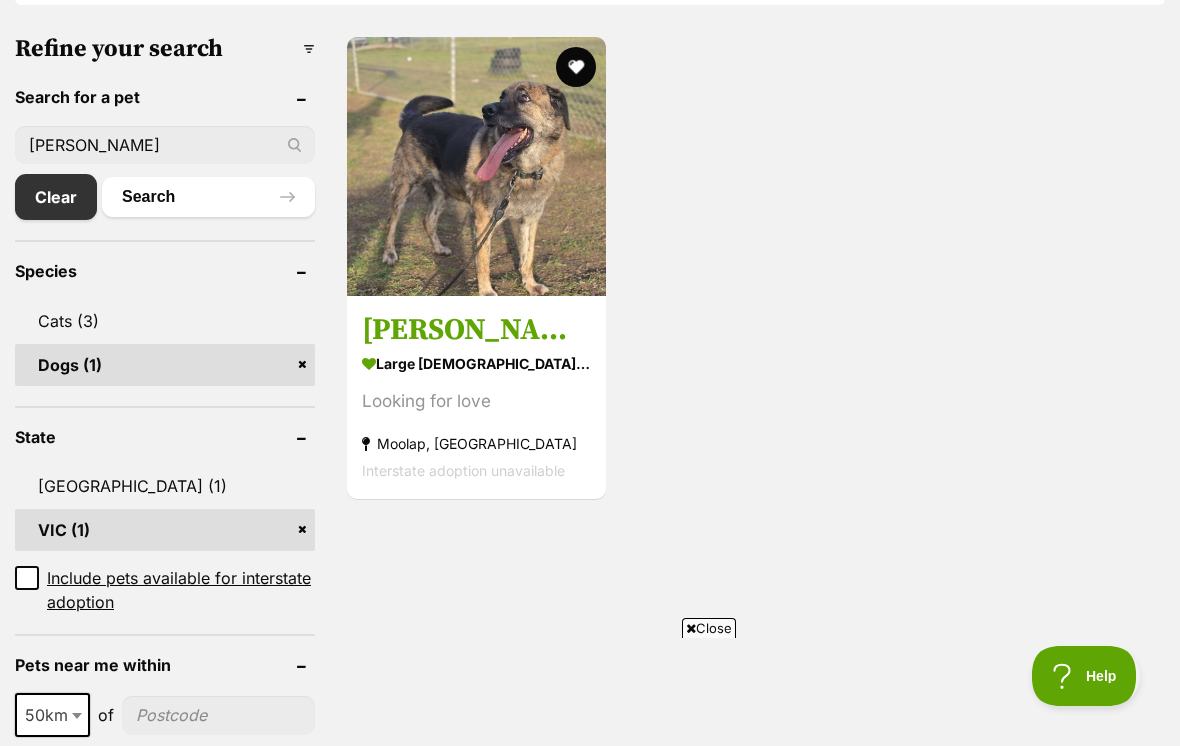 click at bounding box center [476, 166] 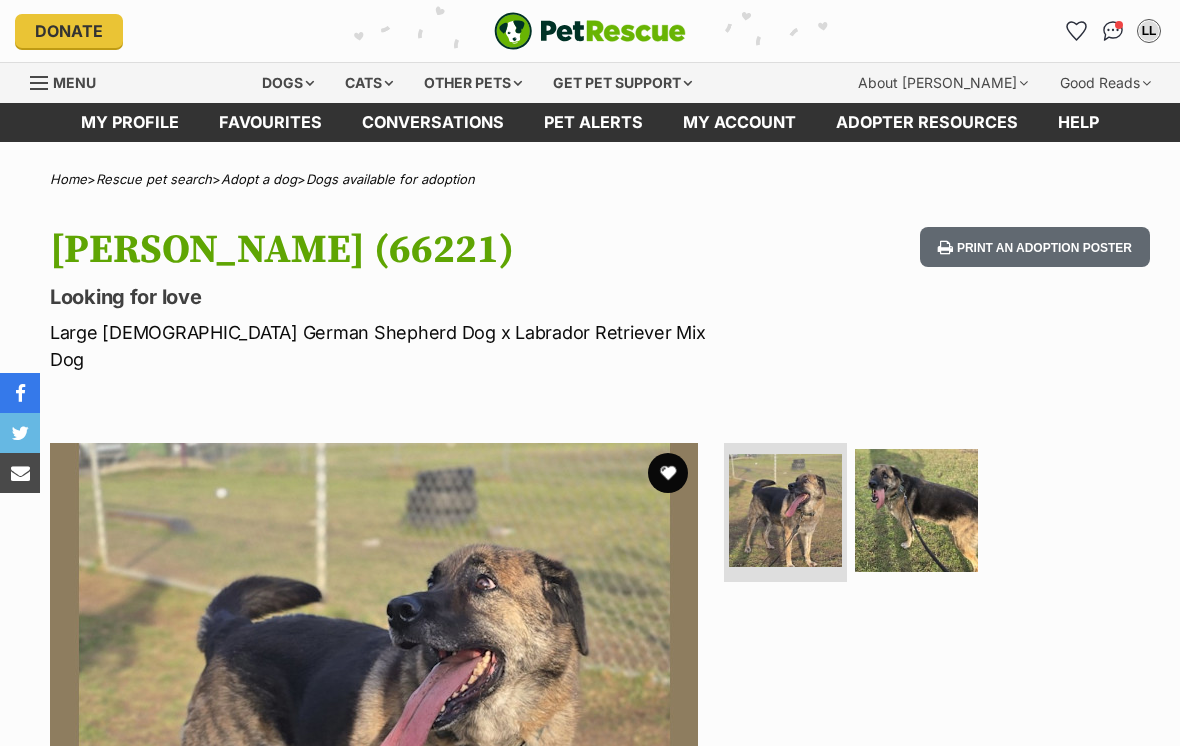 scroll, scrollTop: 0, scrollLeft: 0, axis: both 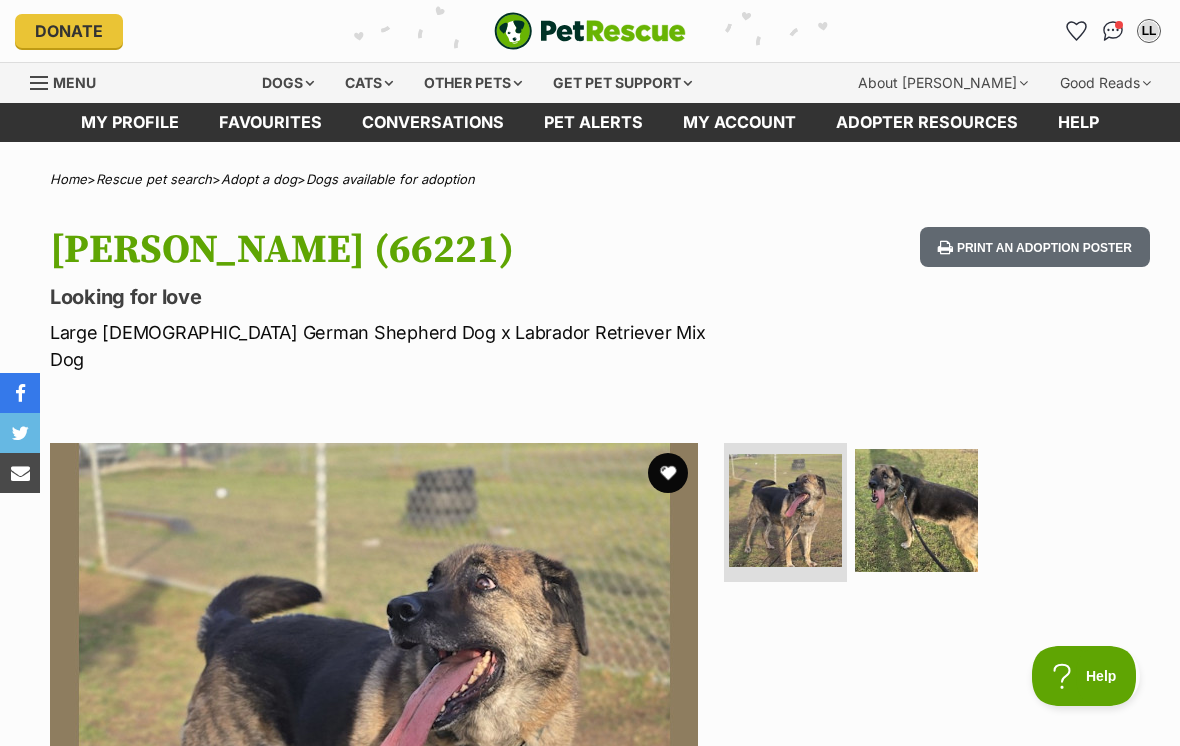 click 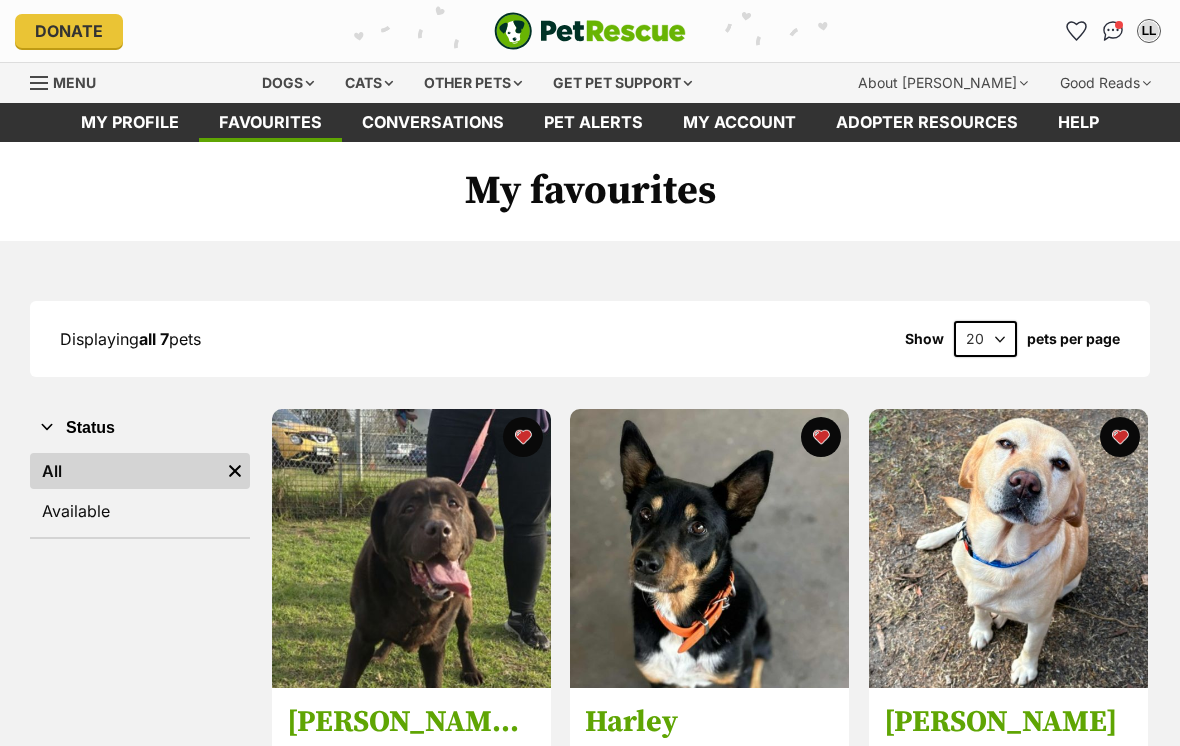 scroll, scrollTop: 0, scrollLeft: 0, axis: both 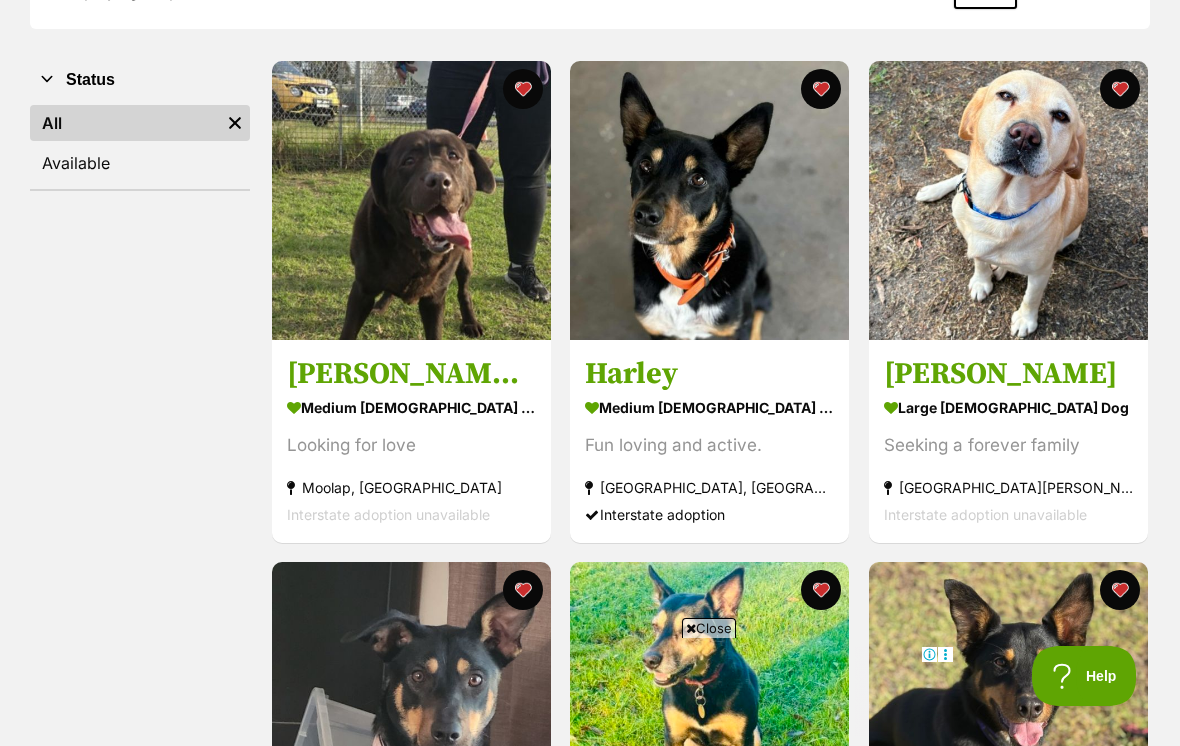 click at bounding box center (411, 200) 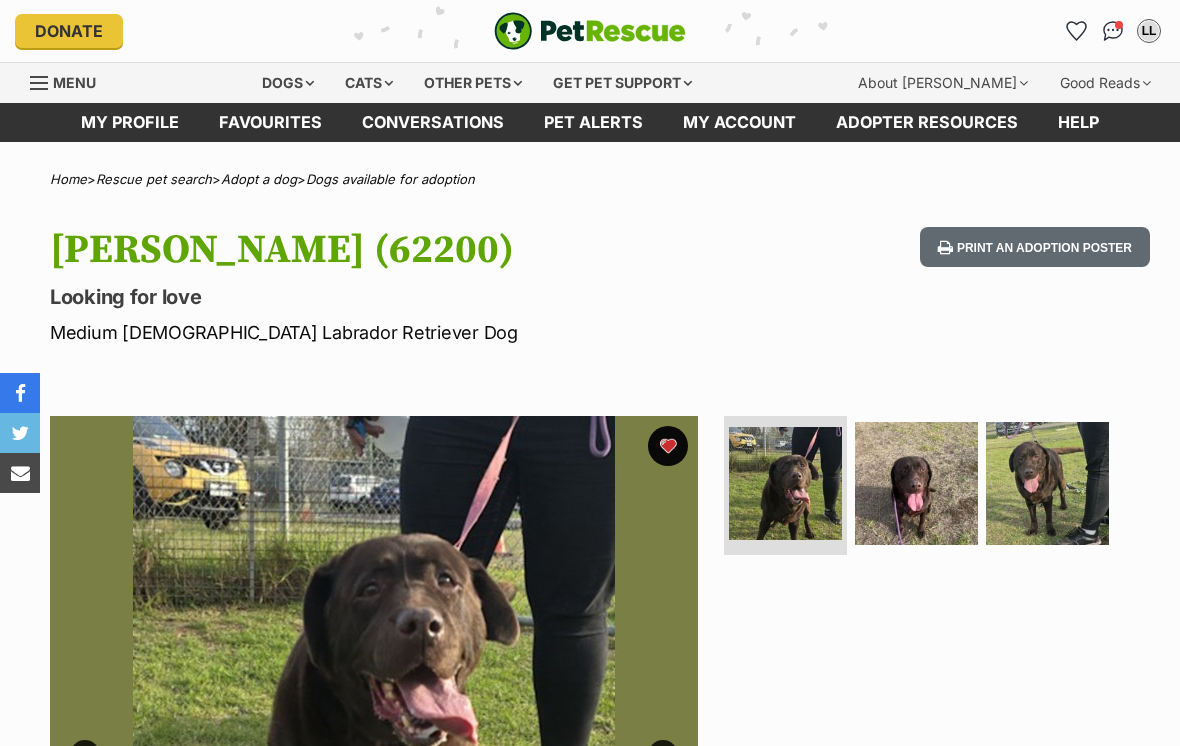 scroll, scrollTop: 0, scrollLeft: 0, axis: both 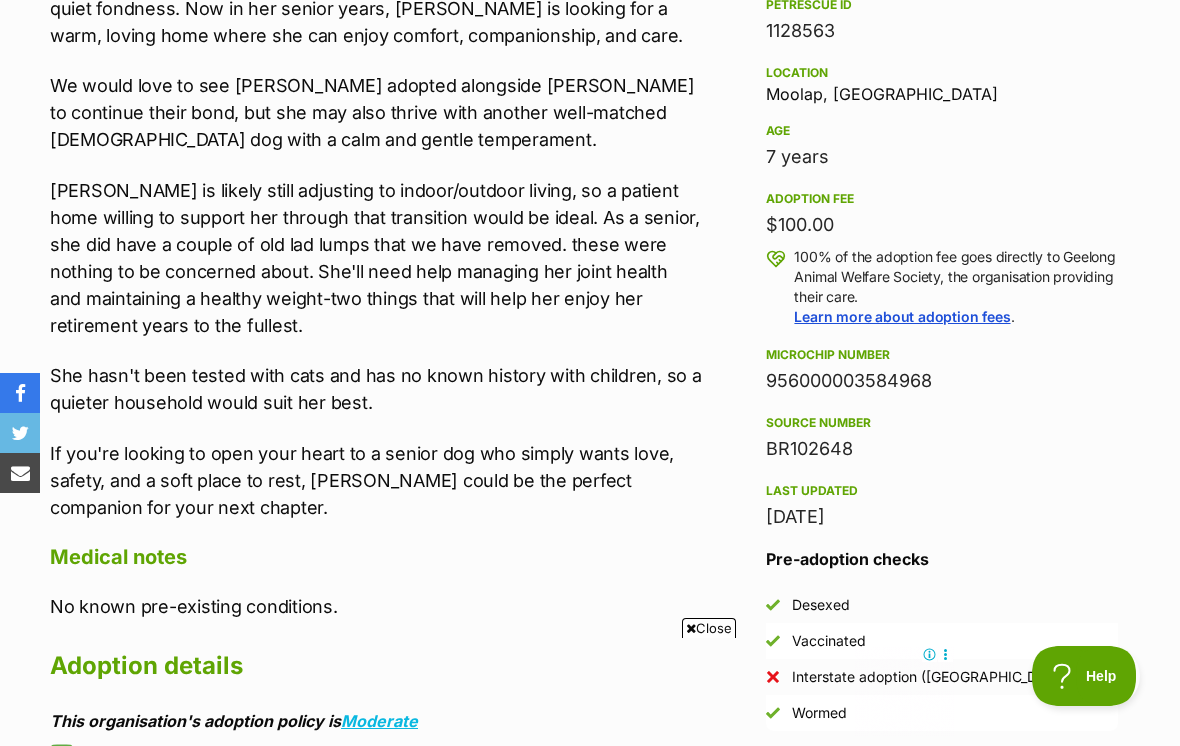 click on "$100.00" at bounding box center (942, 225) 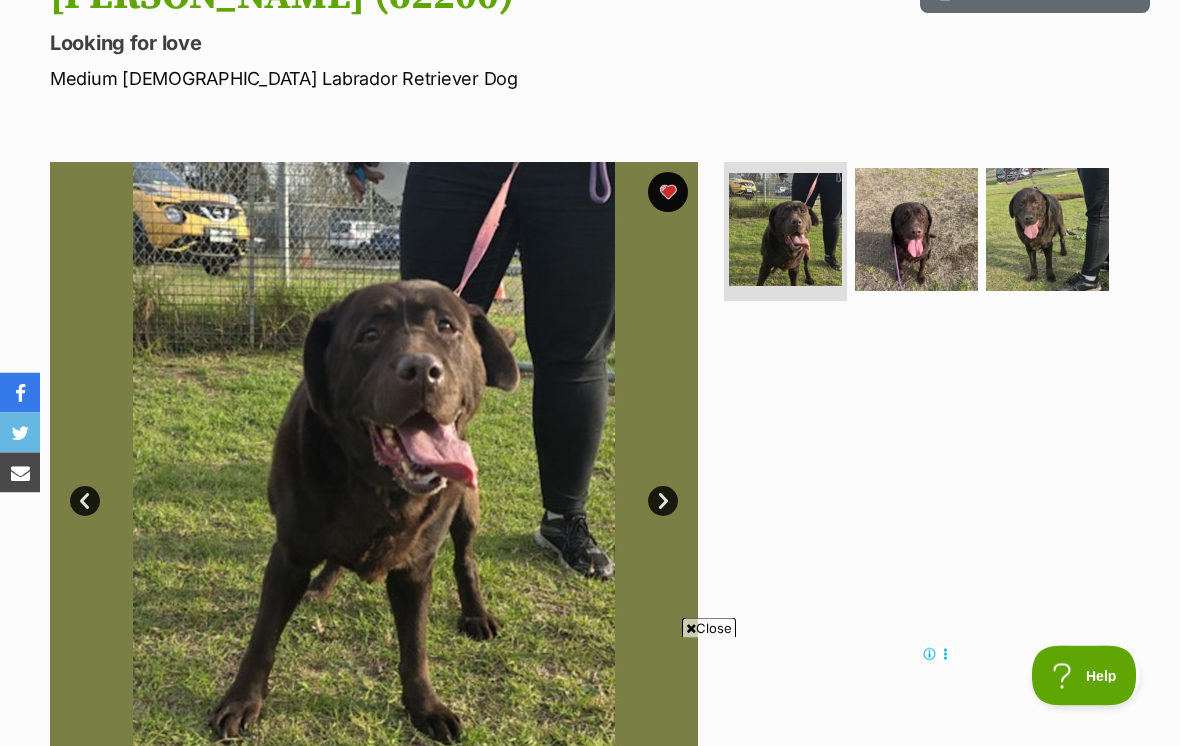 scroll, scrollTop: 210, scrollLeft: 0, axis: vertical 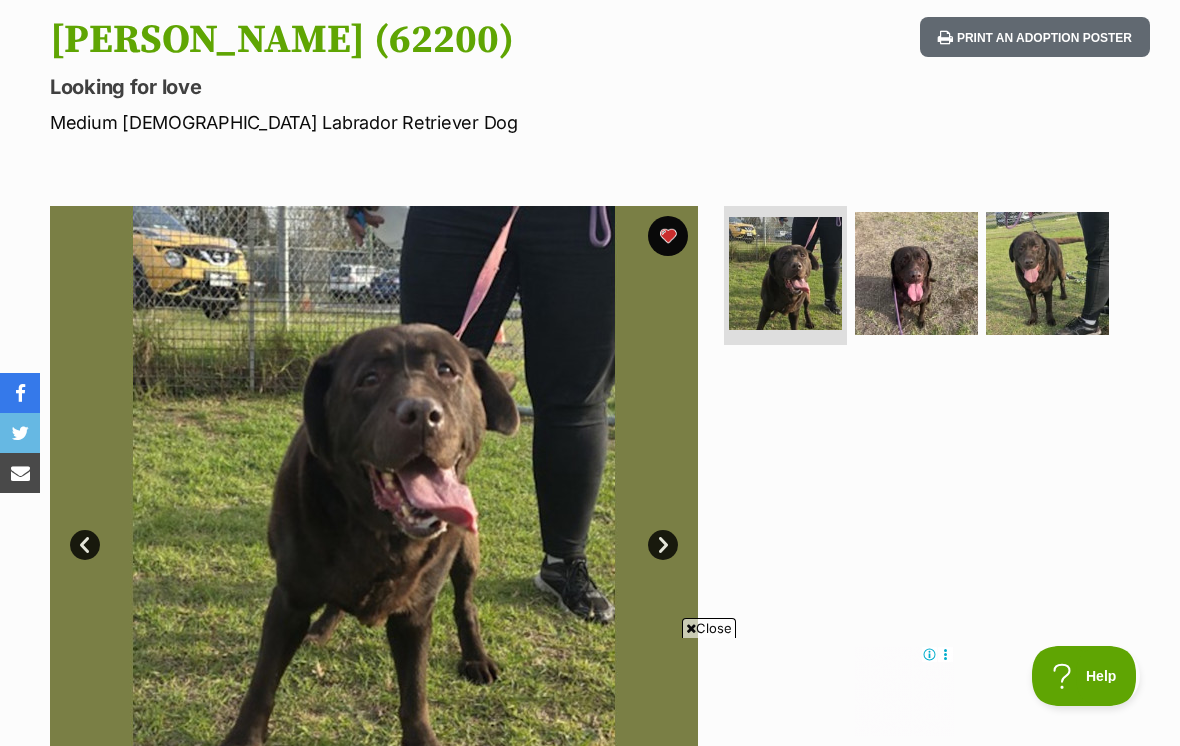 click at bounding box center (1047, 273) 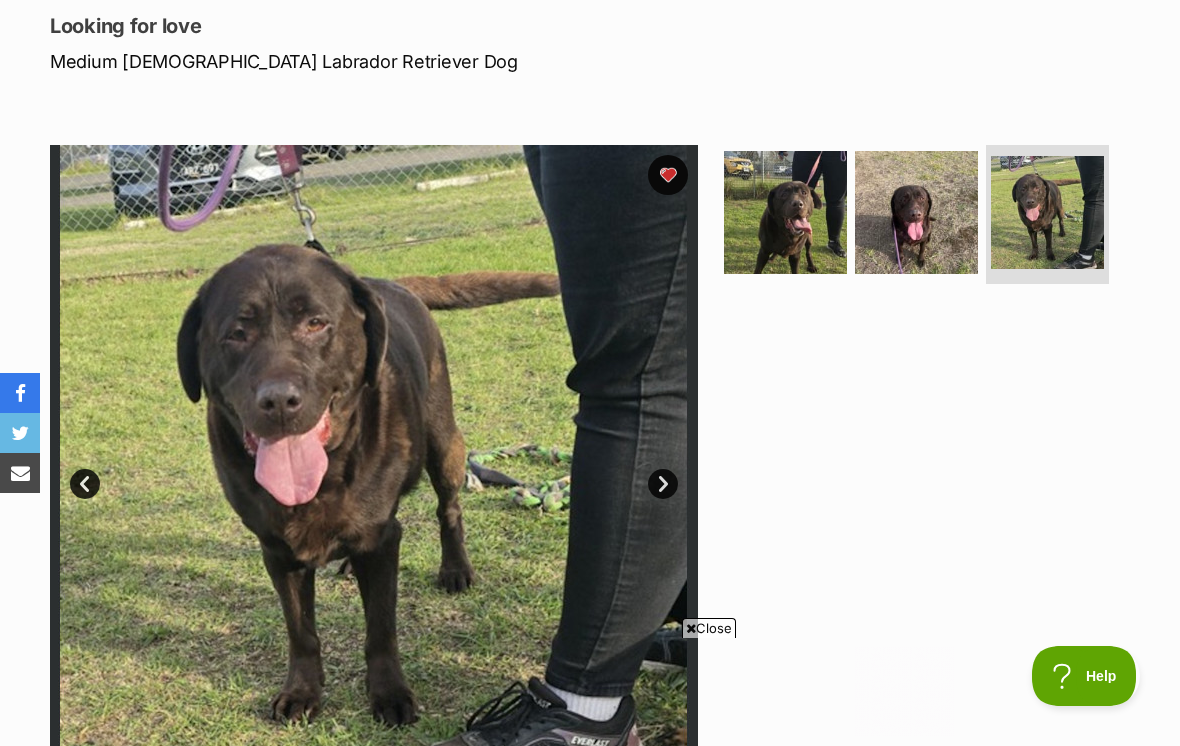 scroll, scrollTop: 0, scrollLeft: 0, axis: both 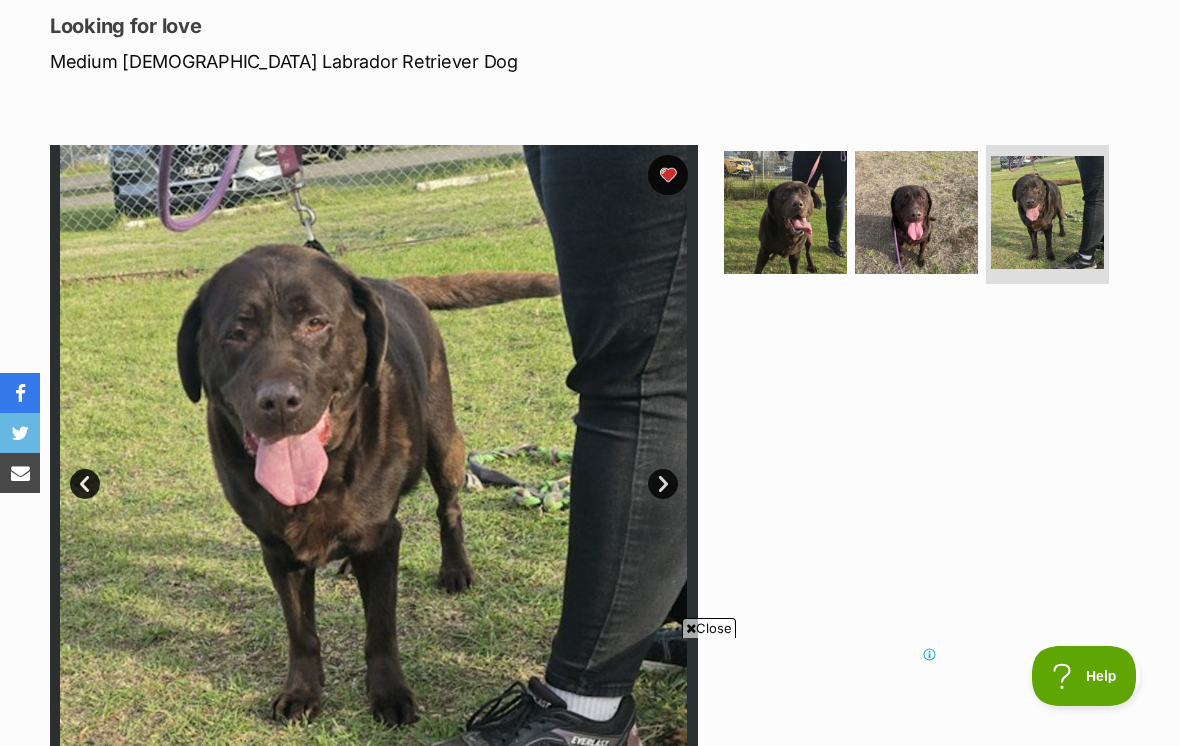 click at bounding box center [916, 212] 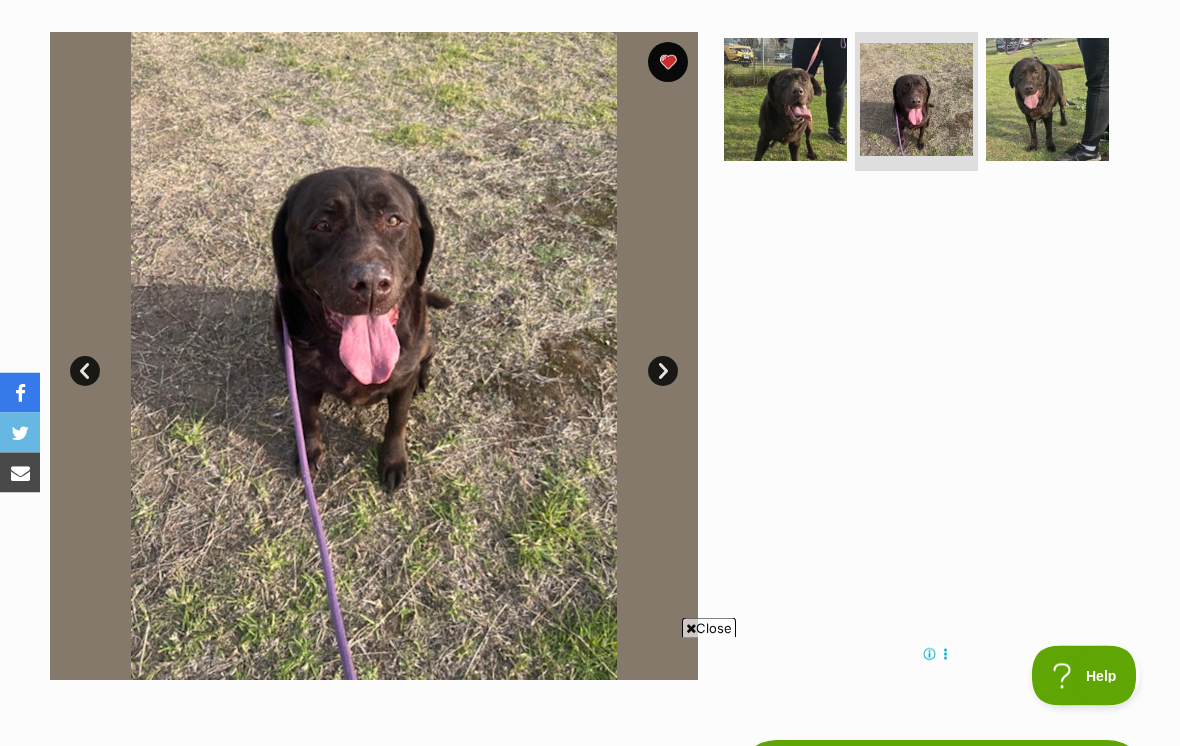 scroll, scrollTop: 384, scrollLeft: 0, axis: vertical 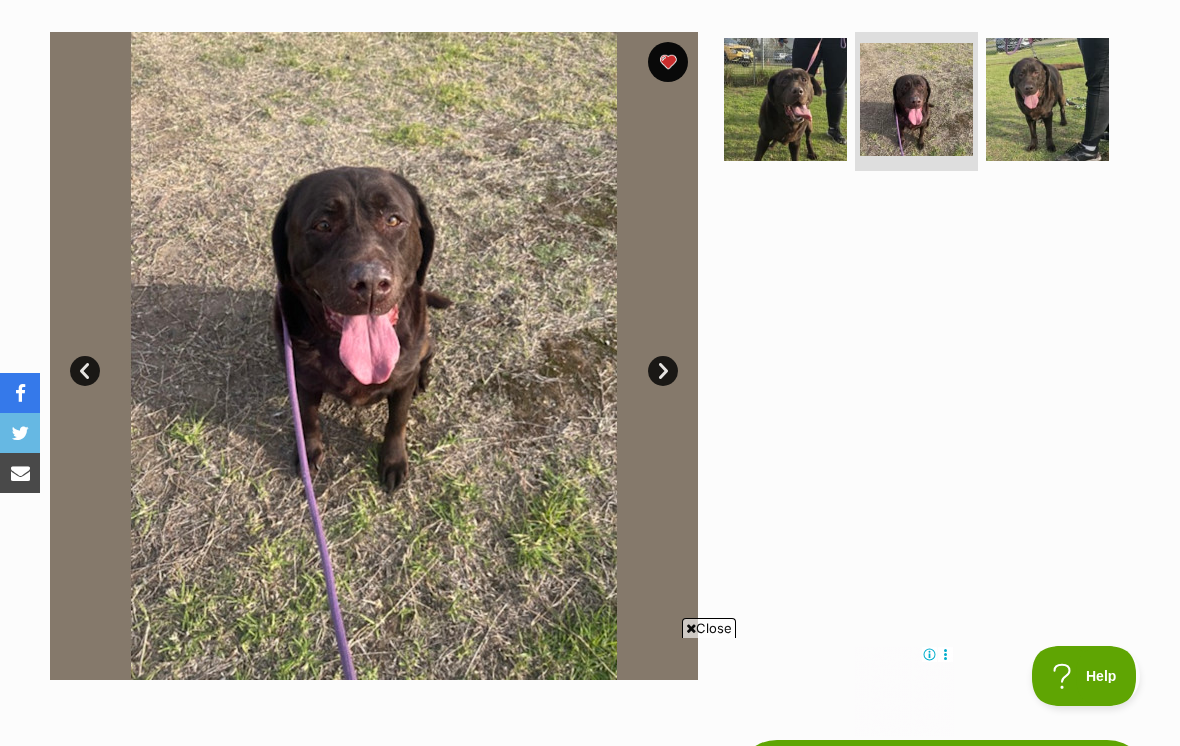 click at bounding box center (785, 99) 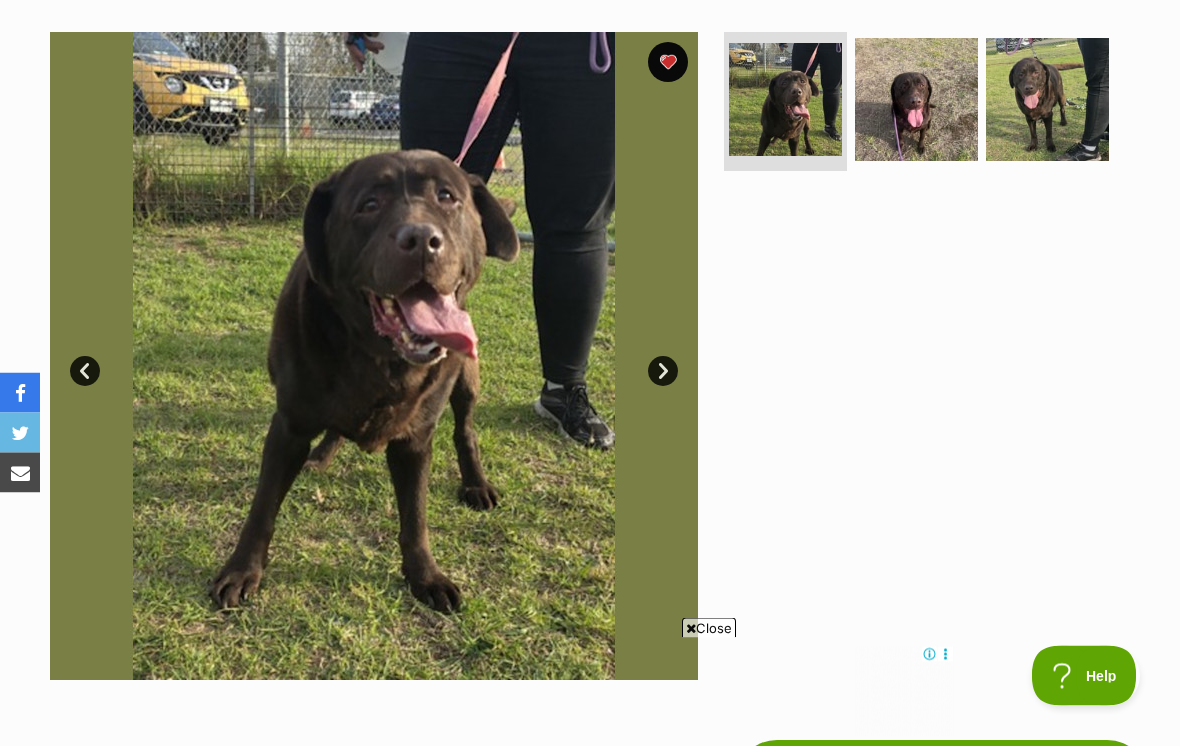 scroll, scrollTop: 384, scrollLeft: 0, axis: vertical 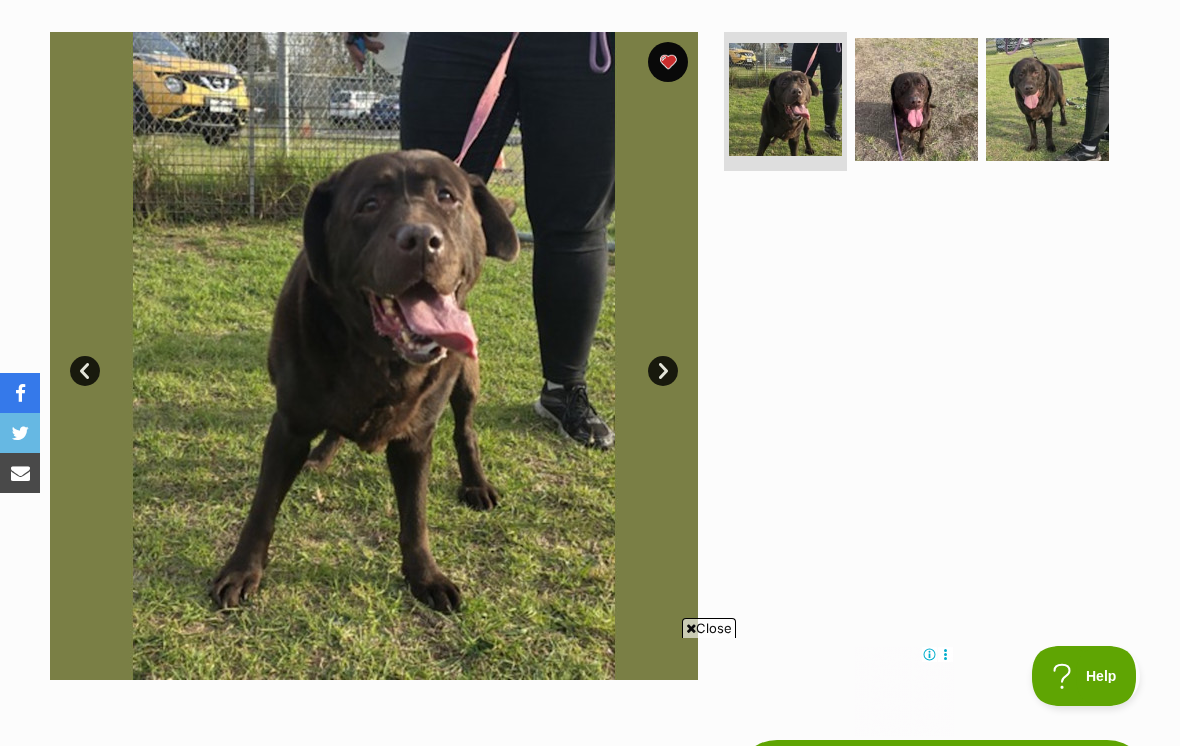 click at bounding box center (1047, 99) 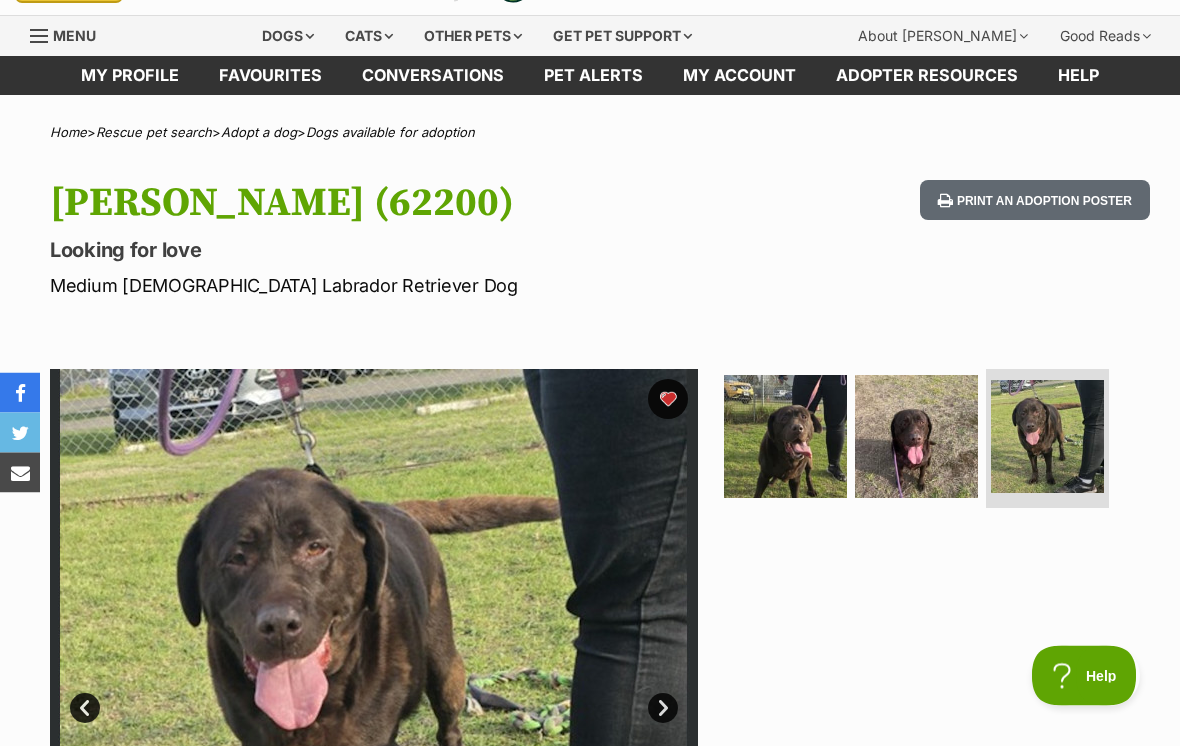 scroll, scrollTop: 0, scrollLeft: 0, axis: both 